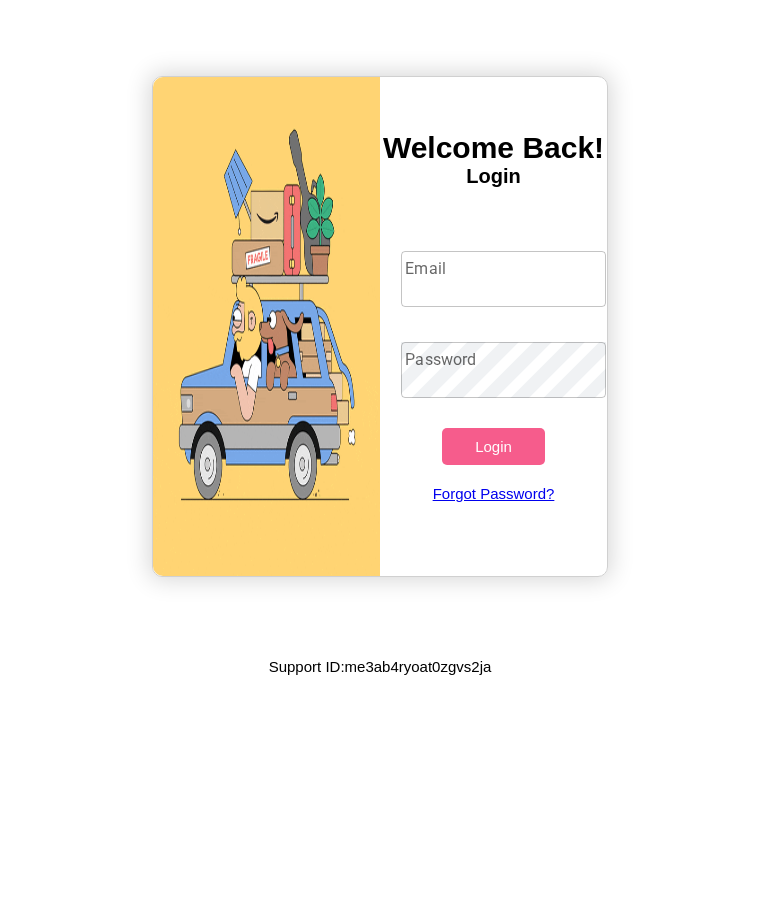 scroll, scrollTop: 0, scrollLeft: 0, axis: both 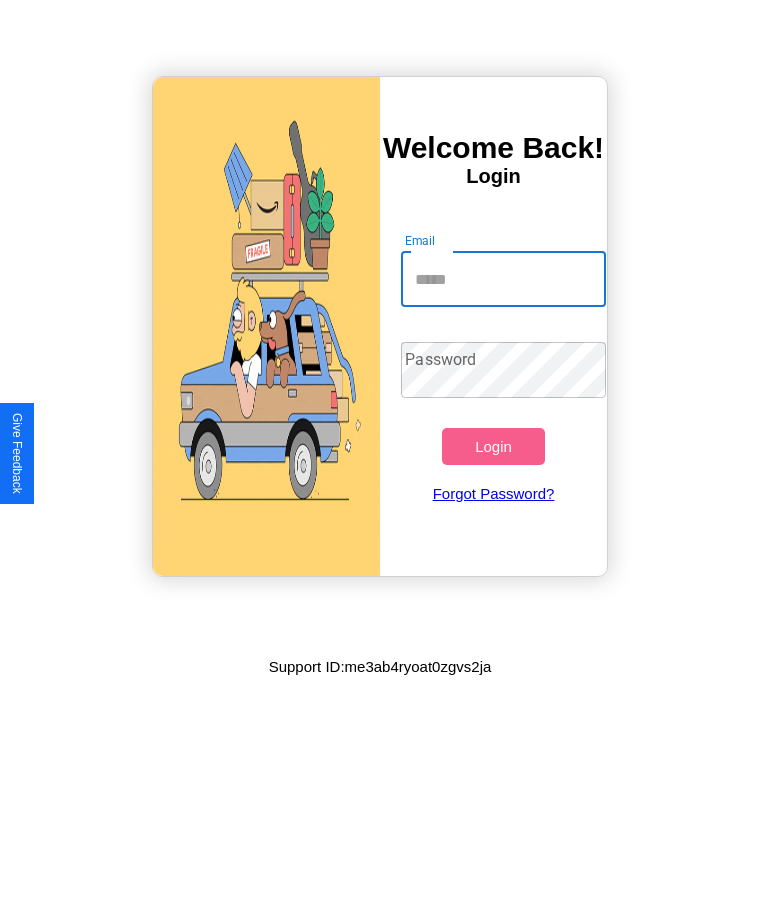 click on "Email" at bounding box center (503, 279) 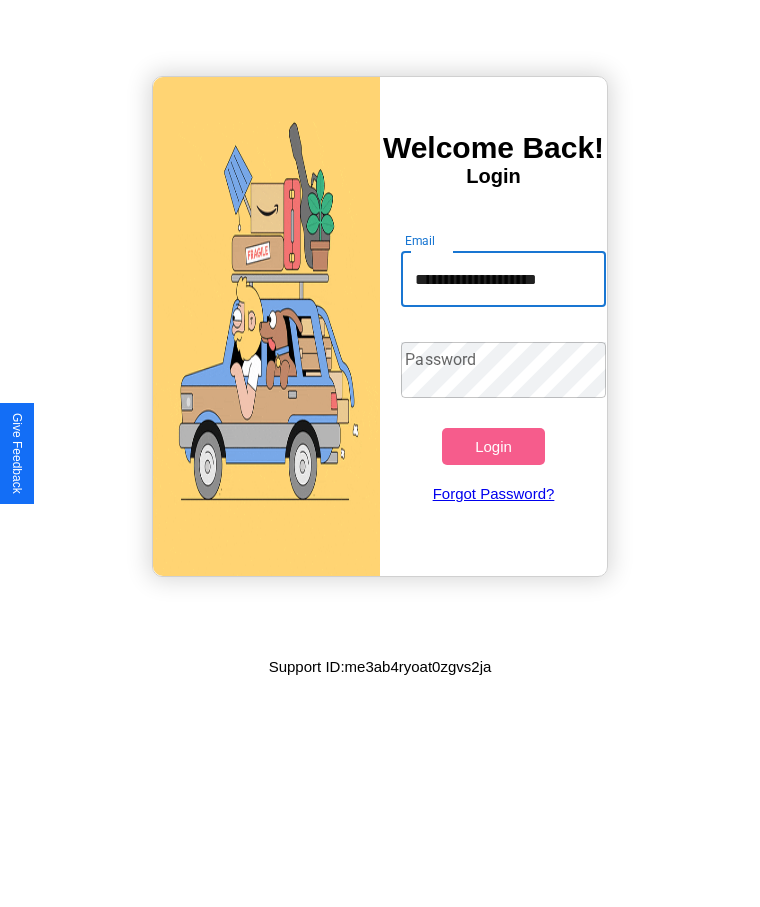 scroll, scrollTop: 0, scrollLeft: 1, axis: horizontal 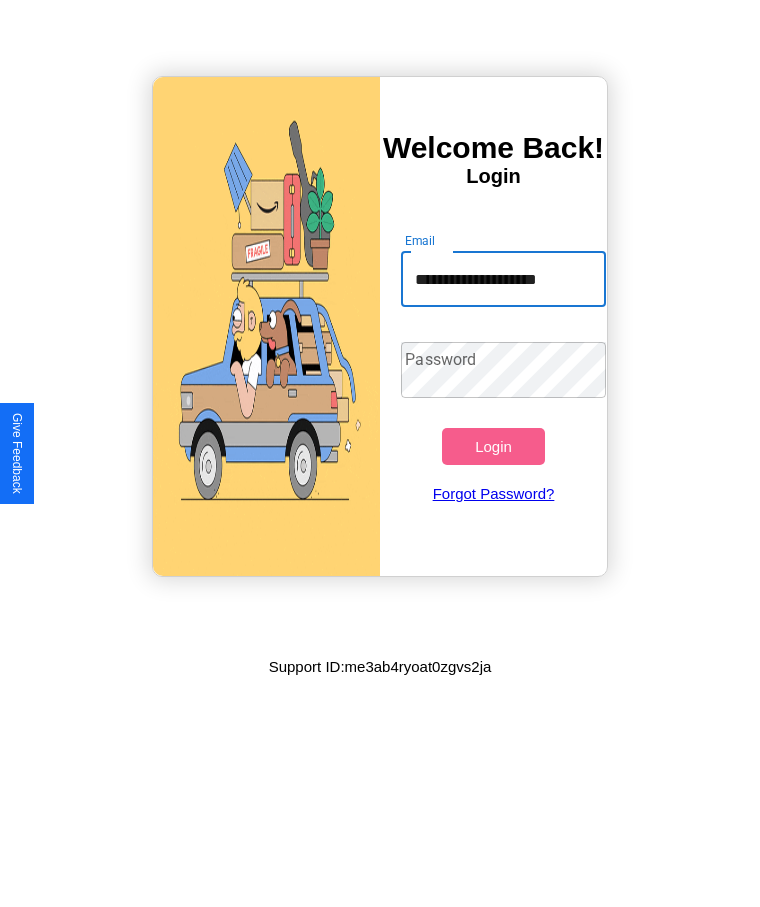 type on "**********" 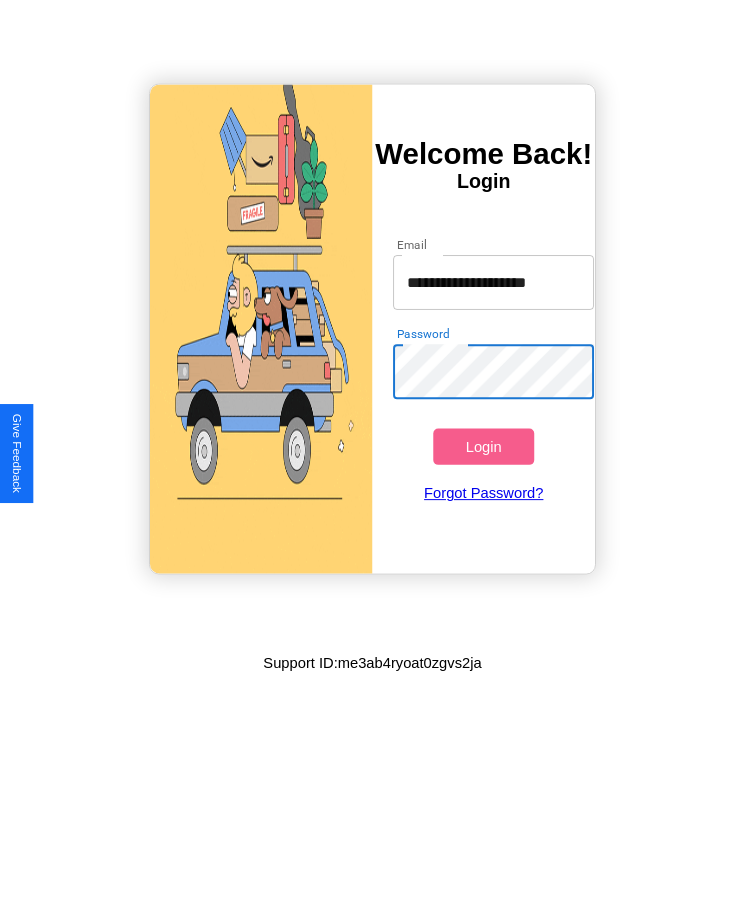 scroll, scrollTop: 0, scrollLeft: 0, axis: both 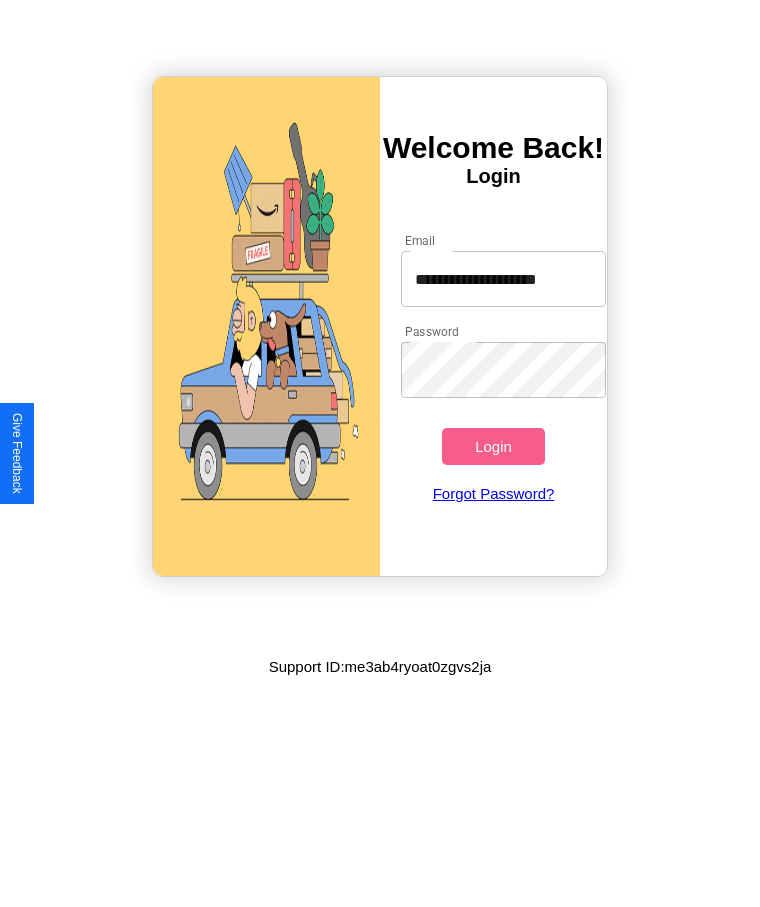 click on "Login" at bounding box center [493, 446] 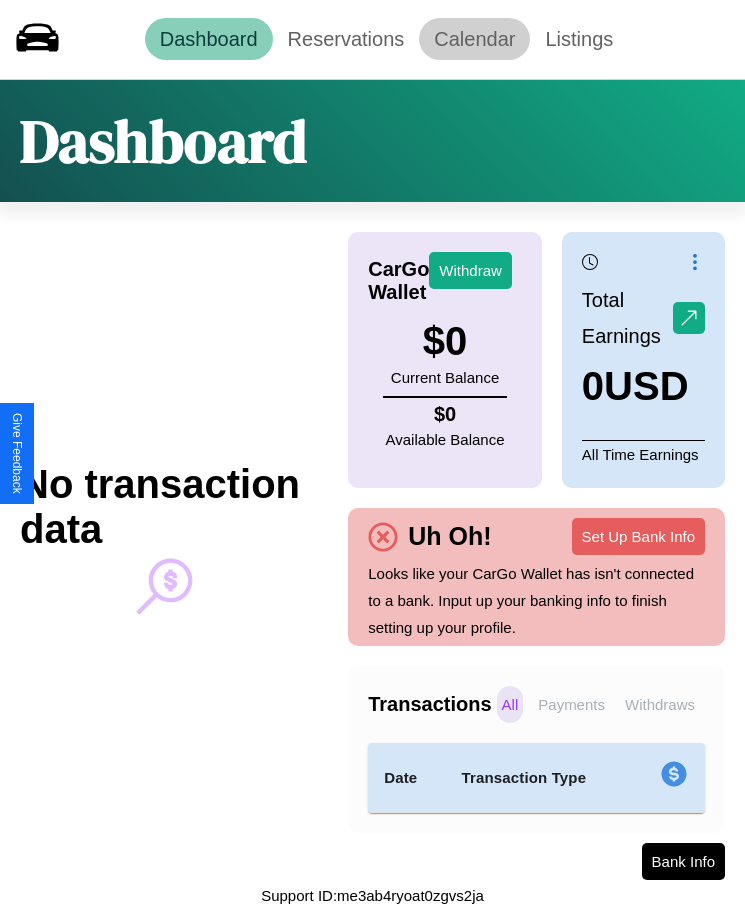 click on "Calendar" at bounding box center (474, 39) 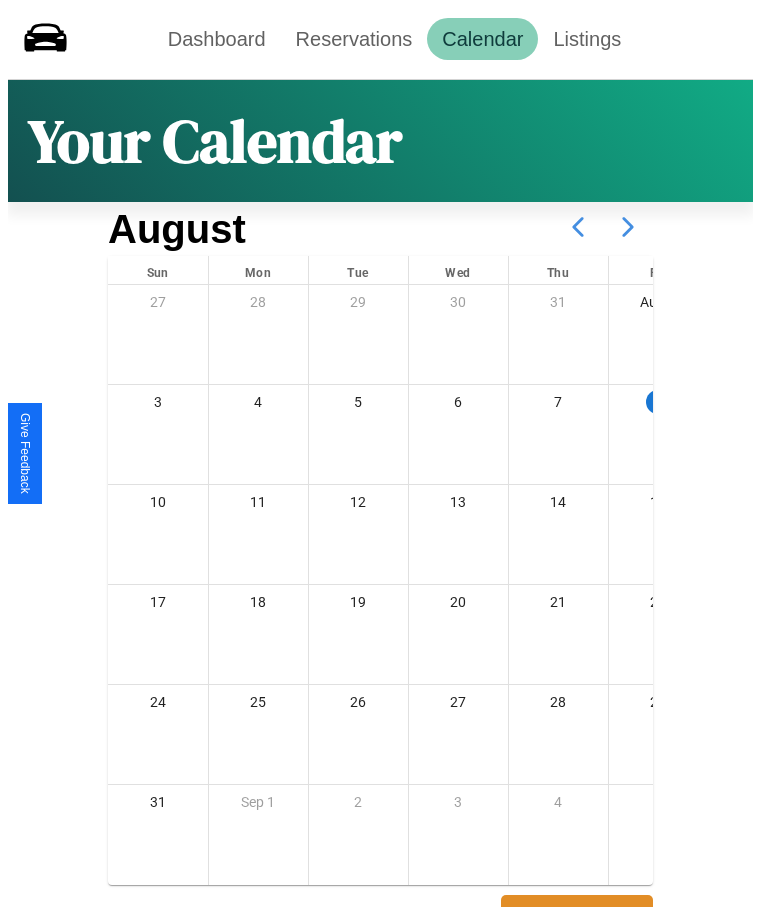 scroll, scrollTop: 77, scrollLeft: 0, axis: vertical 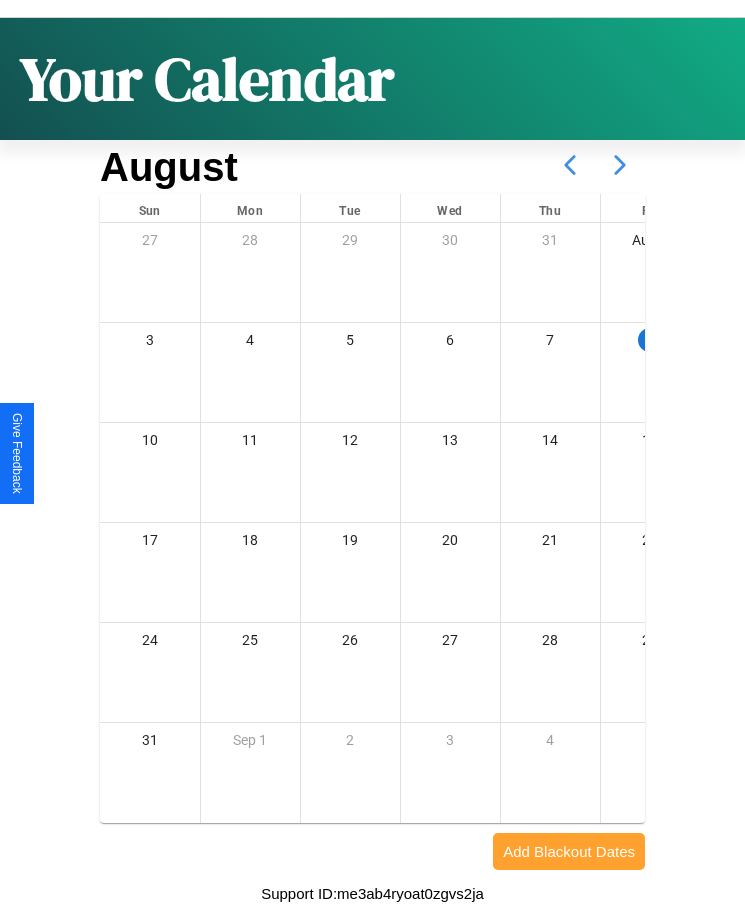 click on "Add Blackout Dates" at bounding box center (569, 851) 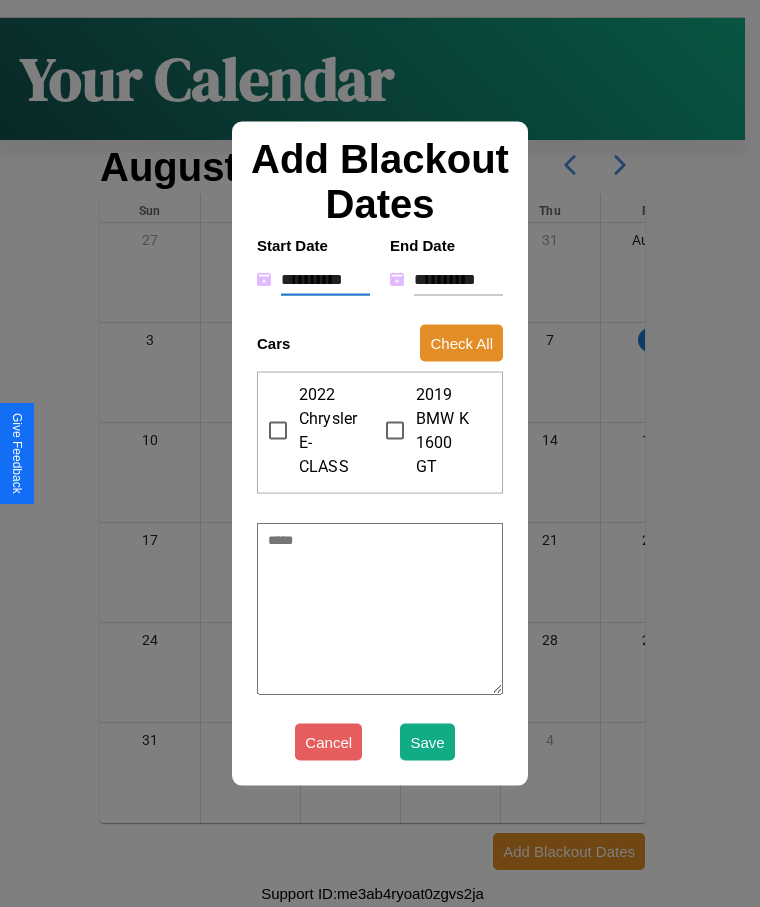 click on "**********" at bounding box center [325, 279] 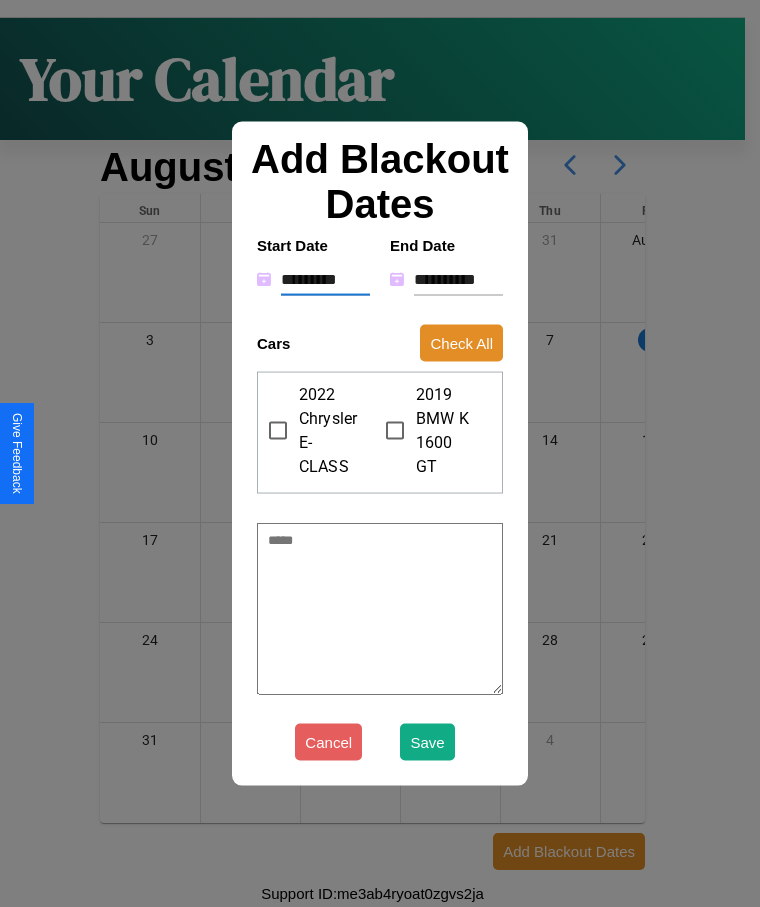 type on "*" 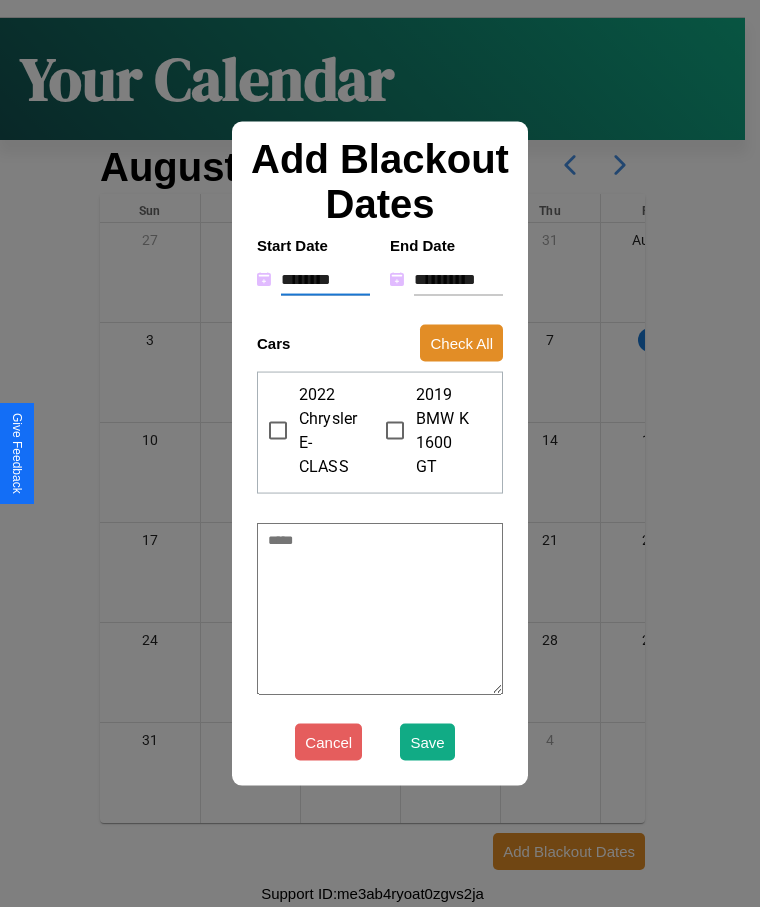 type on "*" 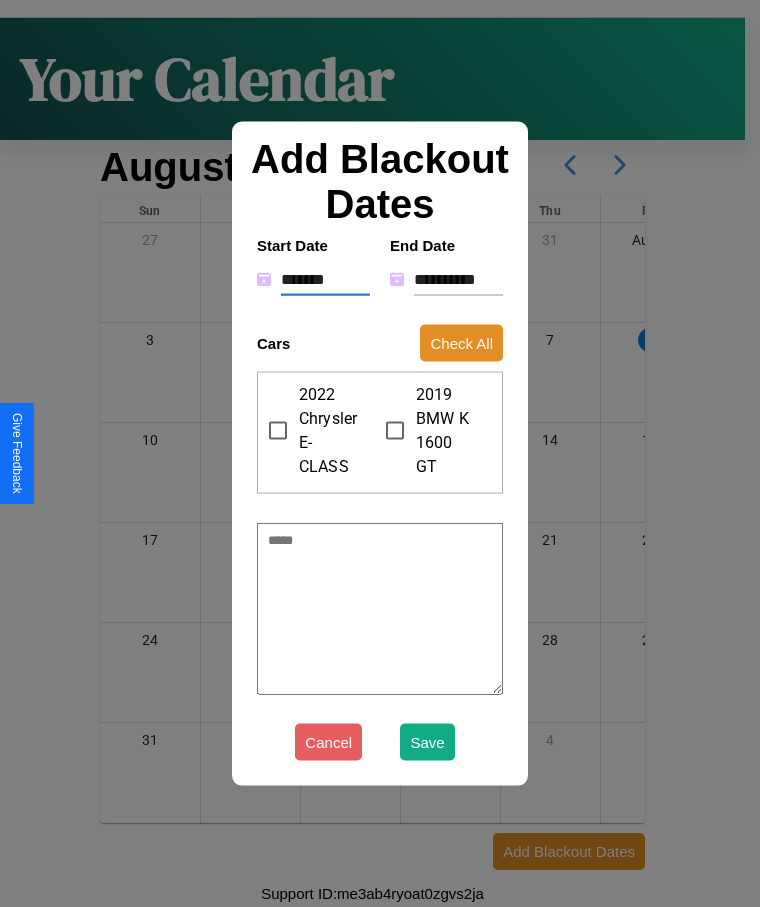 type on "*" 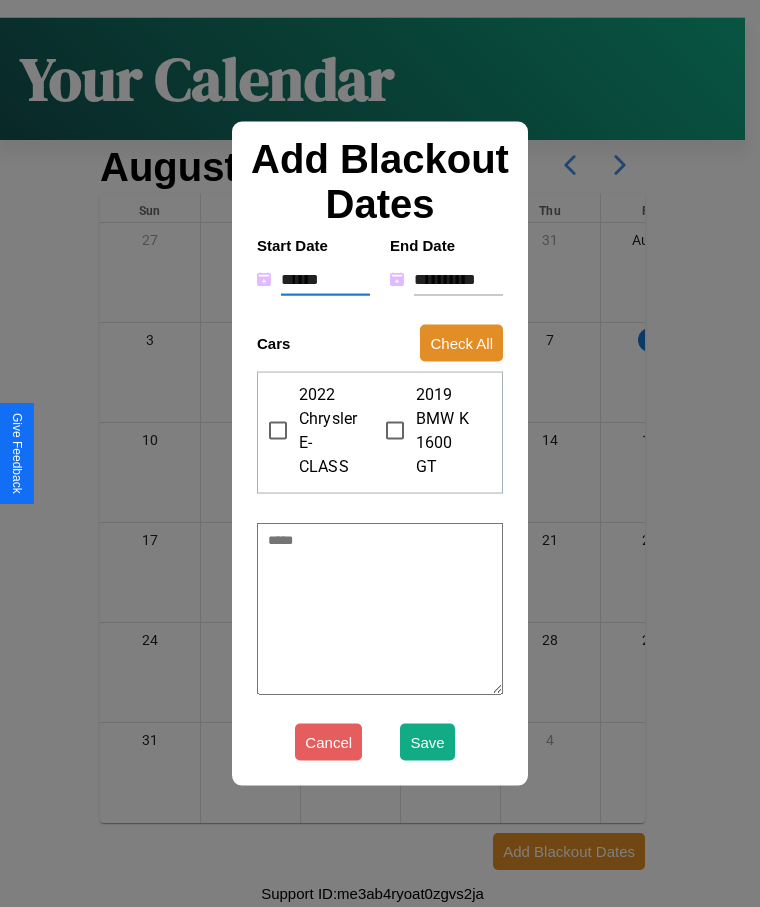 type on "*" 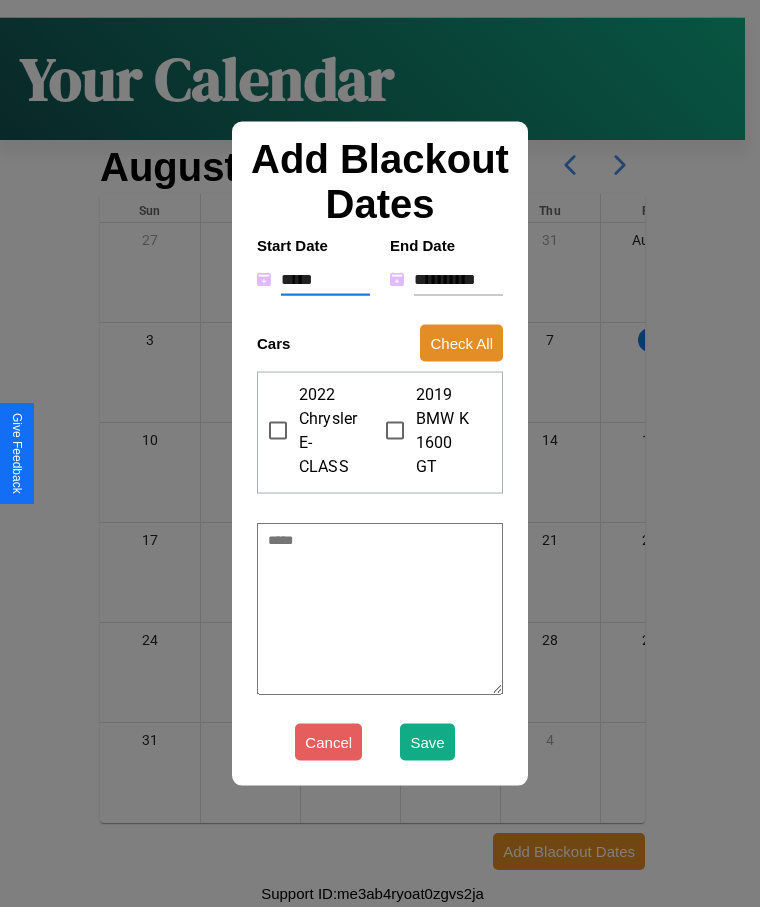 type on "*" 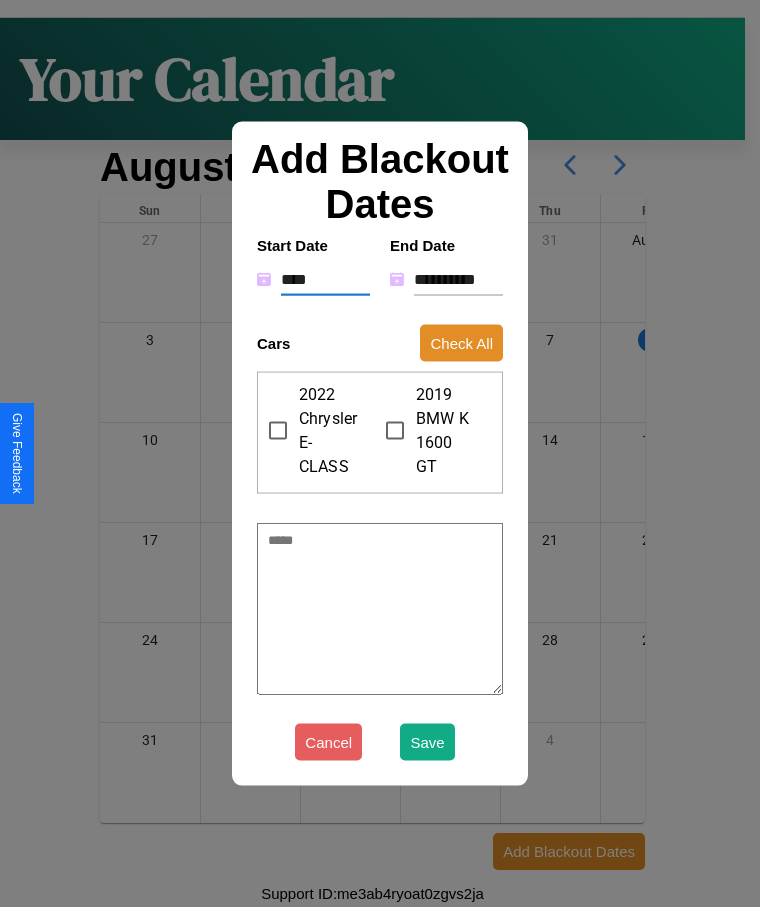 type on "*" 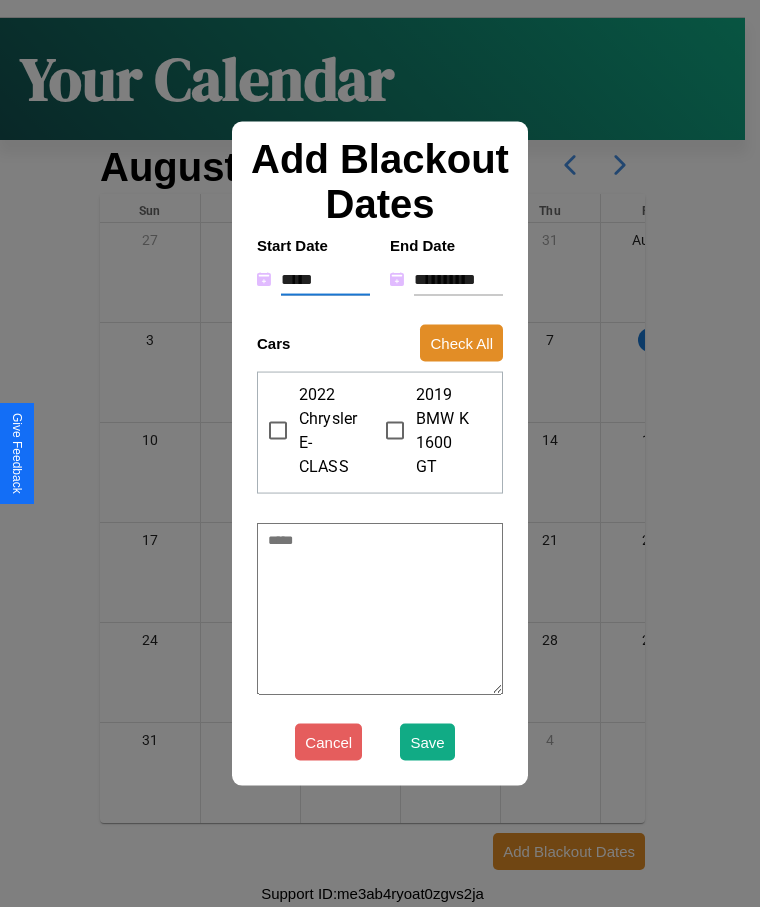 type on "*" 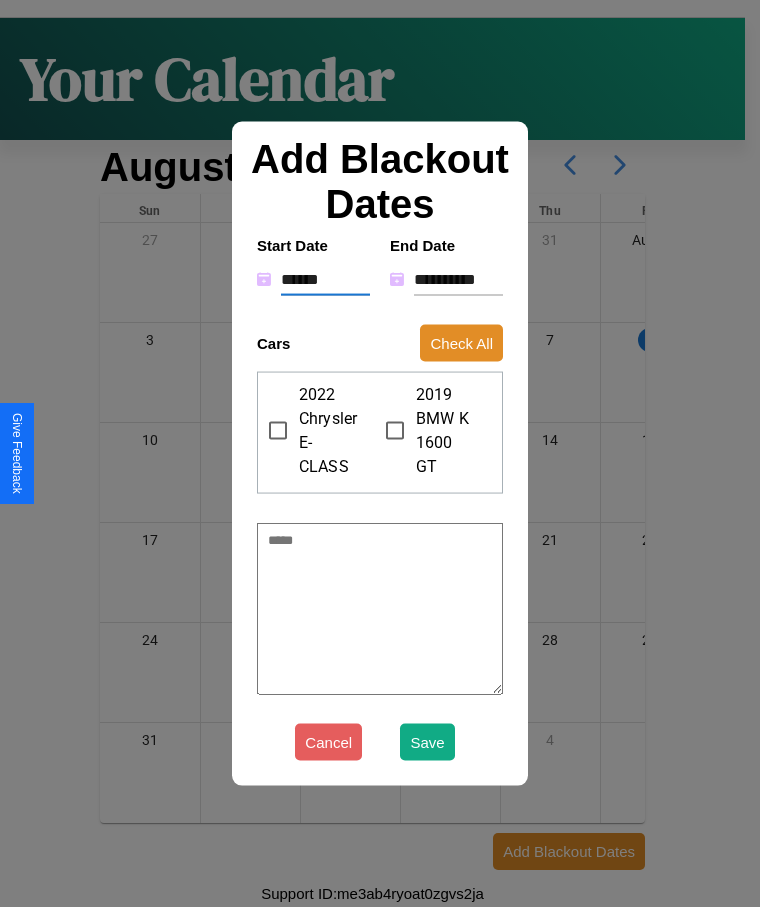 type on "*" 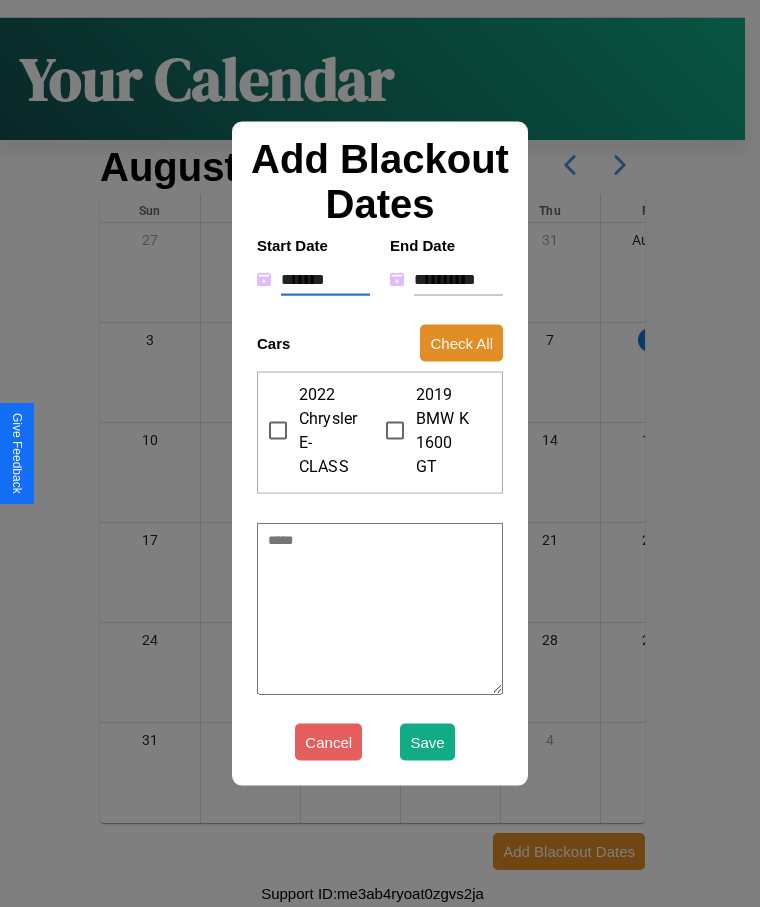 type on "*" 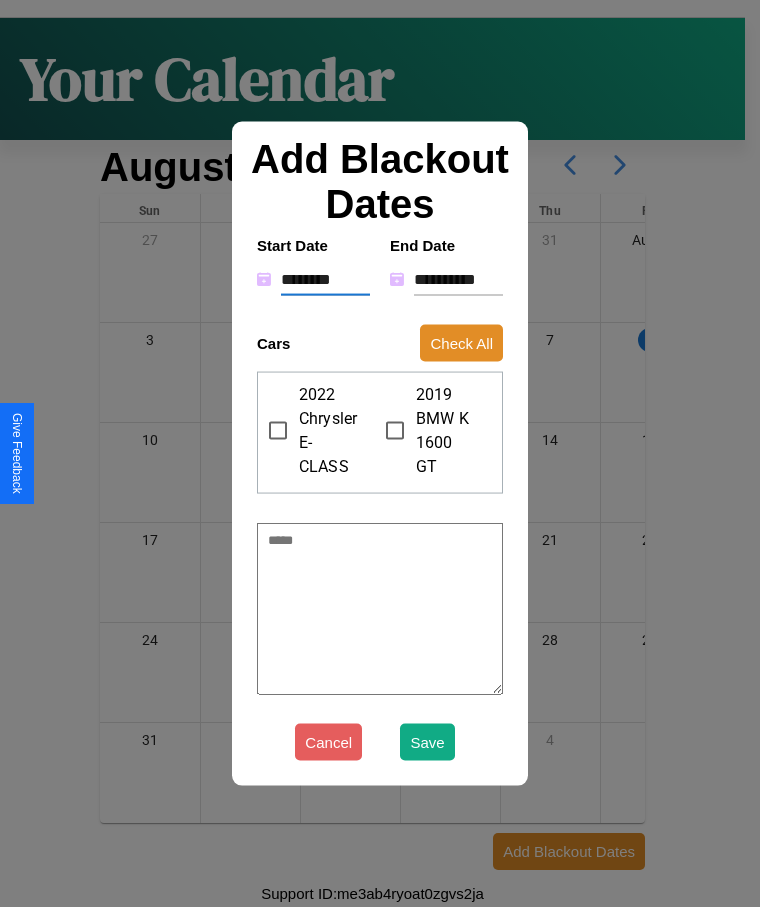 type on "*" 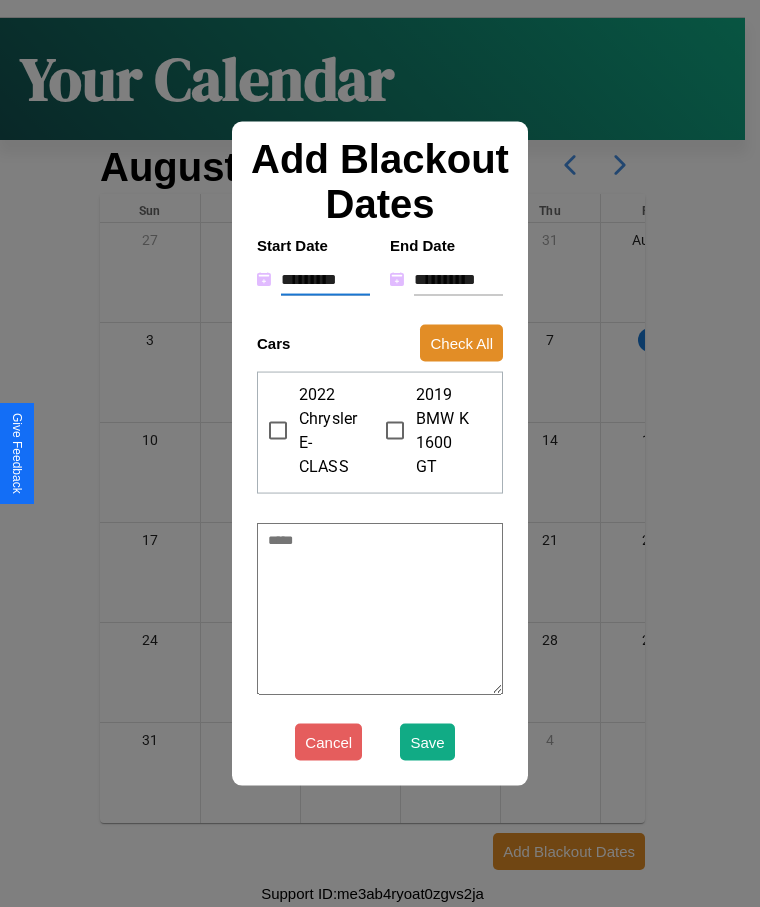 type on "*" 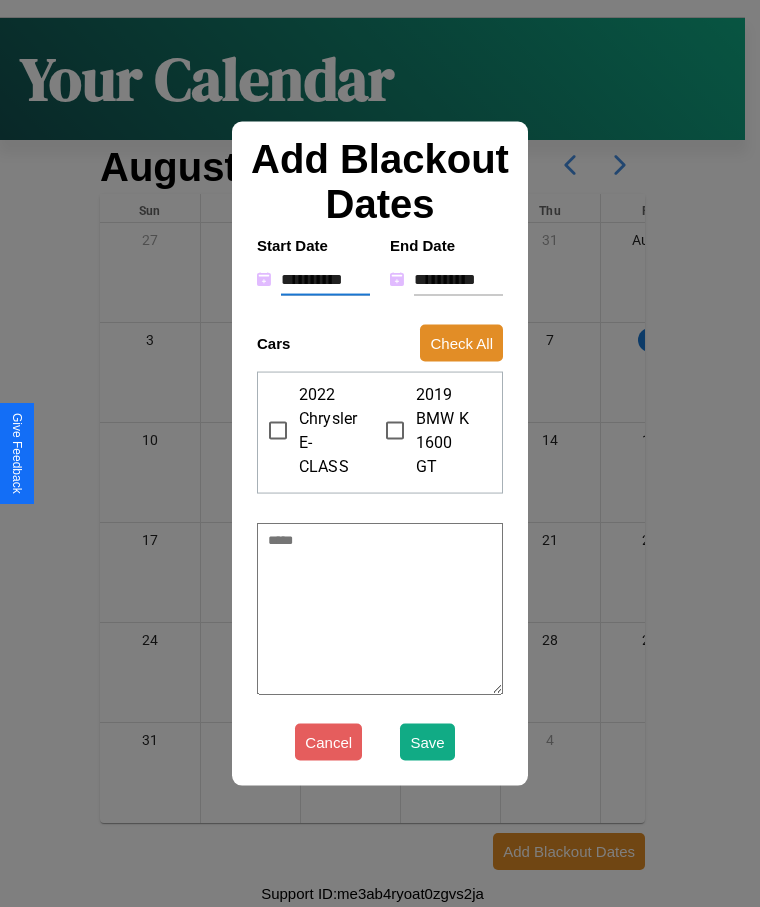 type on "*" 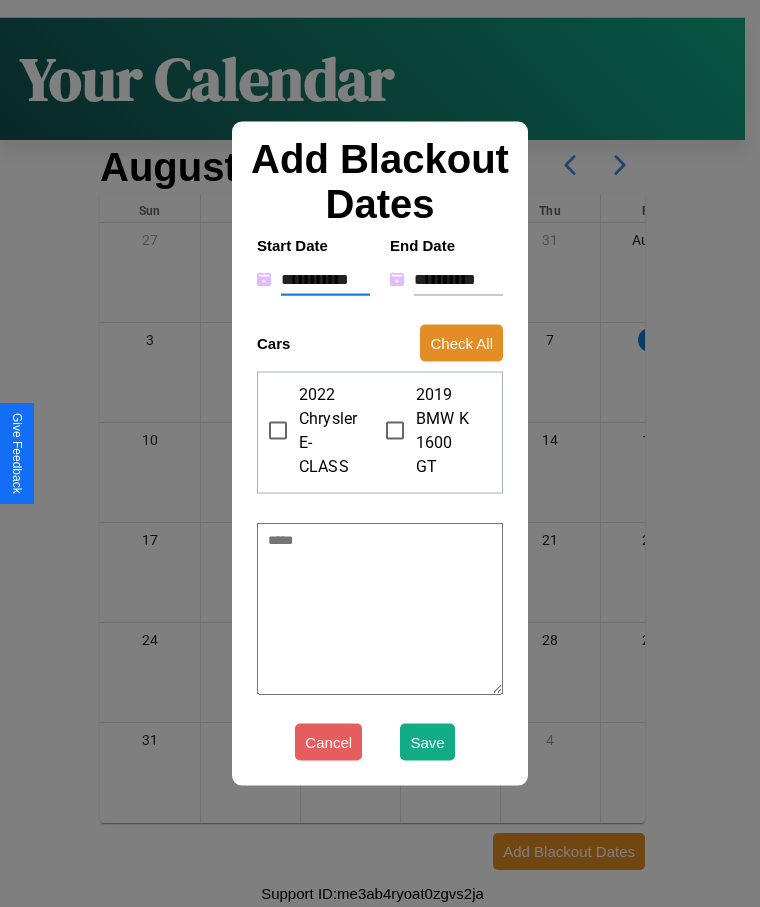 type on "*" 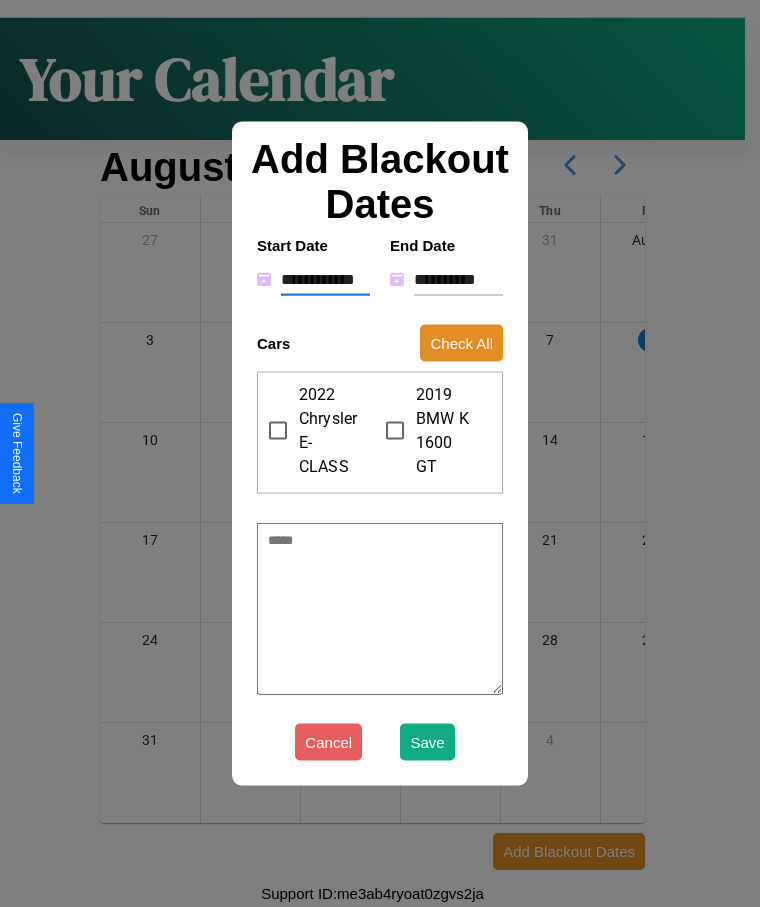 type on "*" 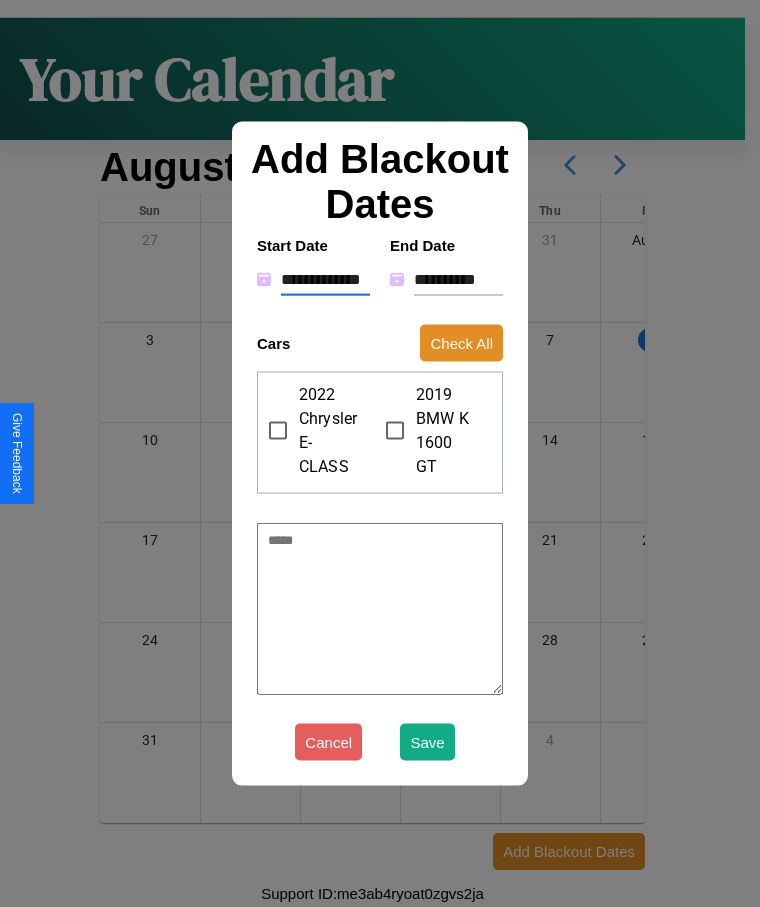 type on "*" 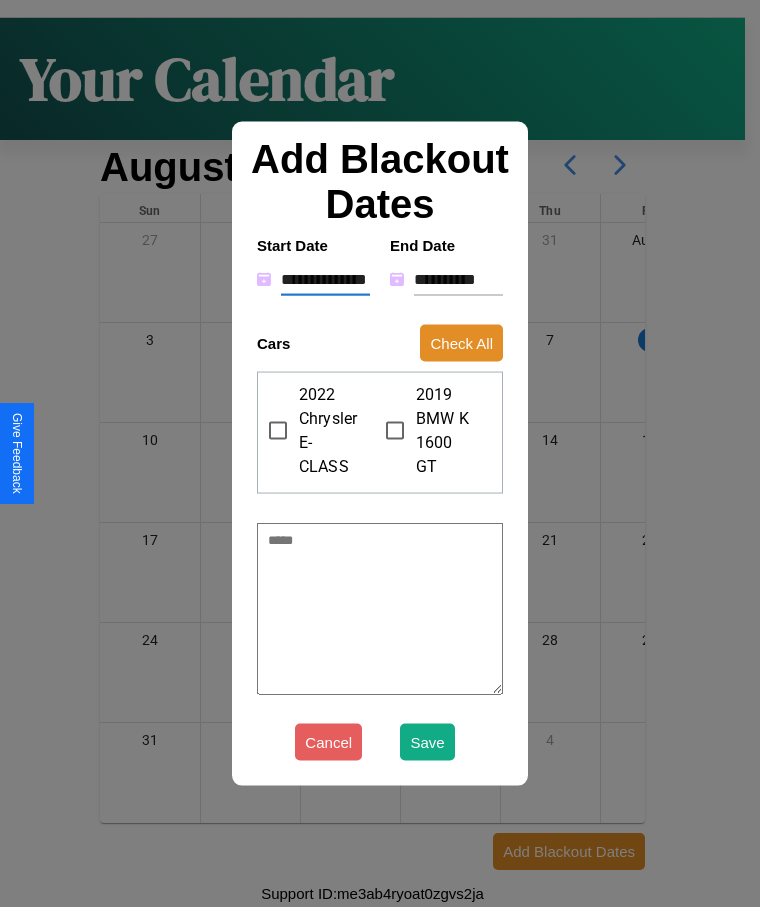 type on "*" 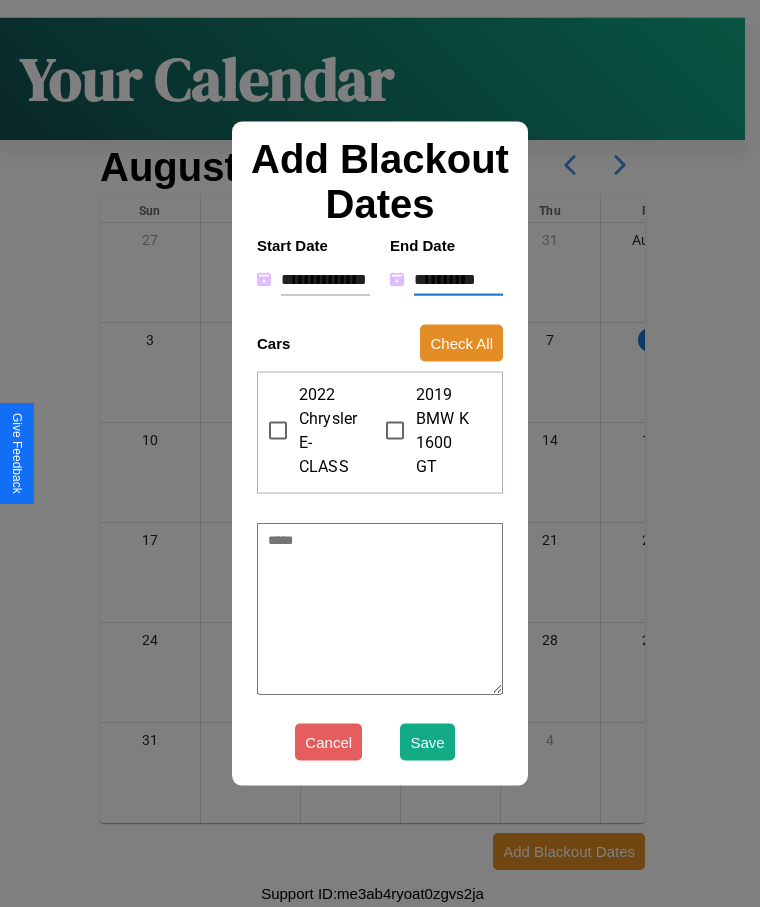 type on "*********" 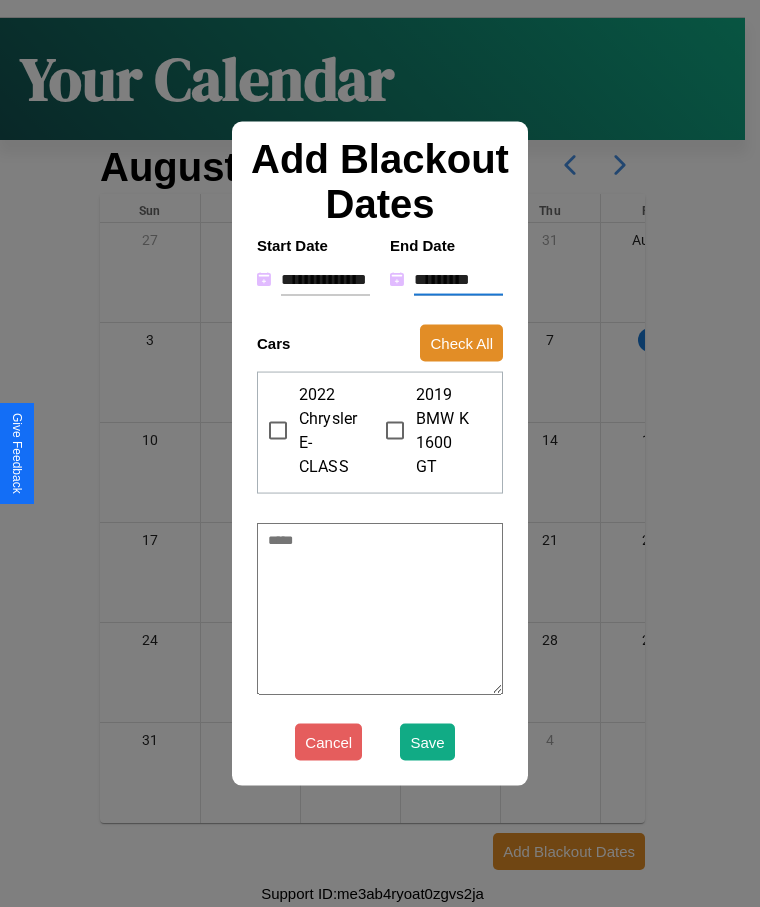 type on "*" 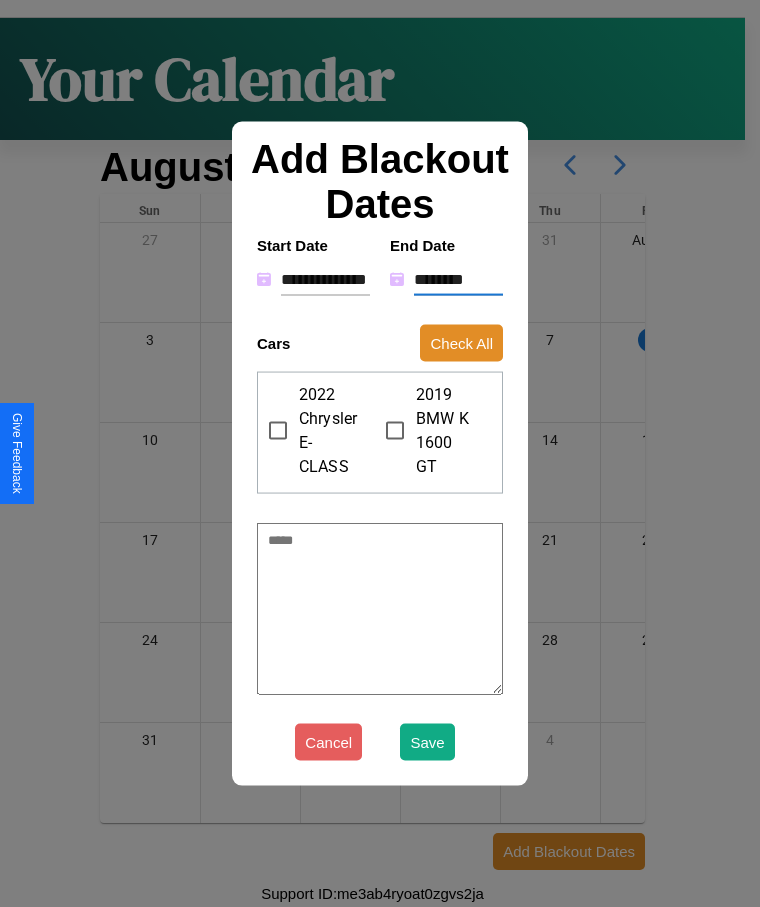 type on "*" 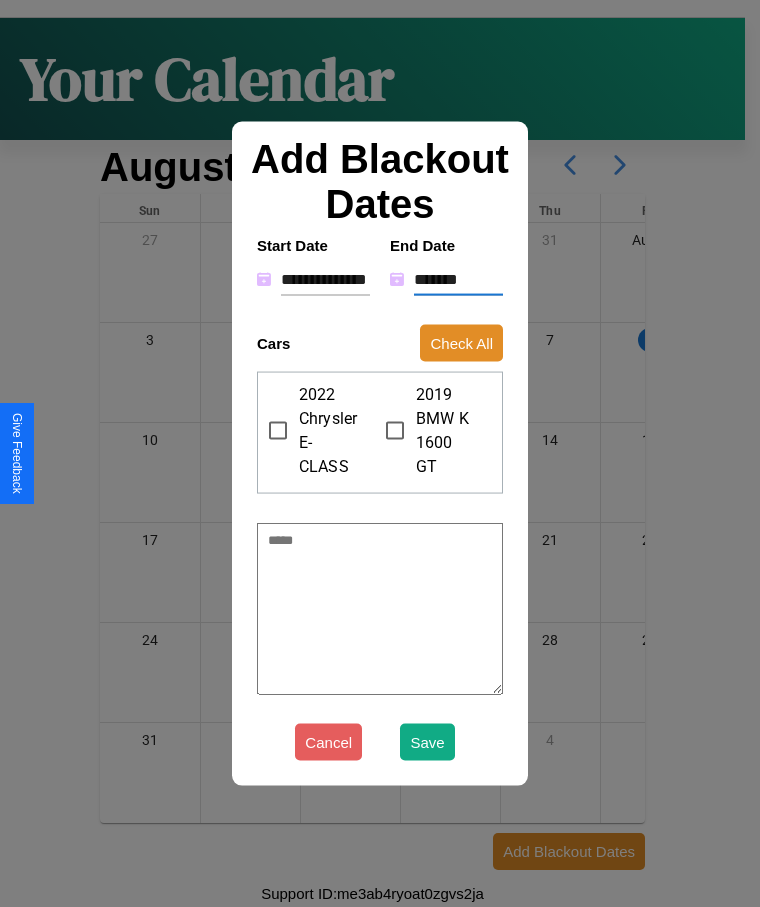 type on "*" 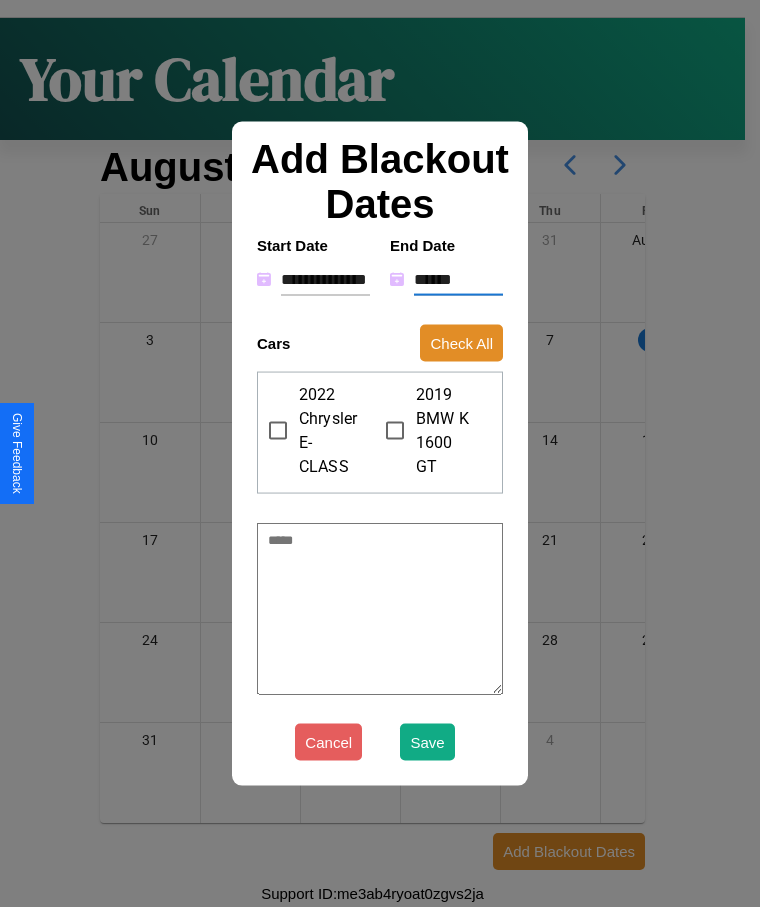 type on "*" 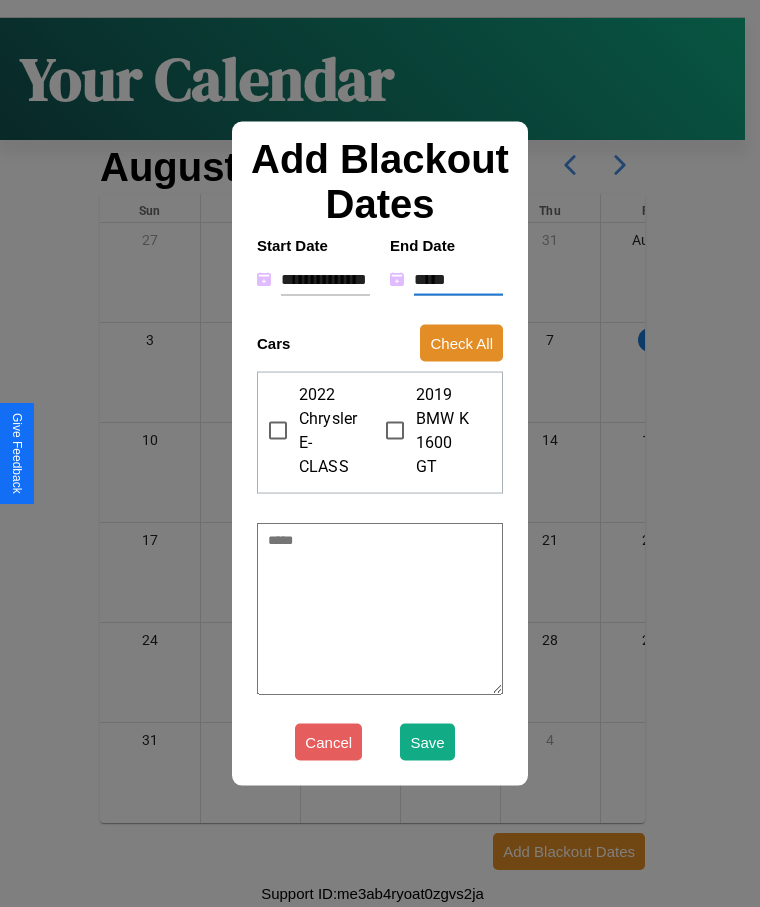 type on "*" 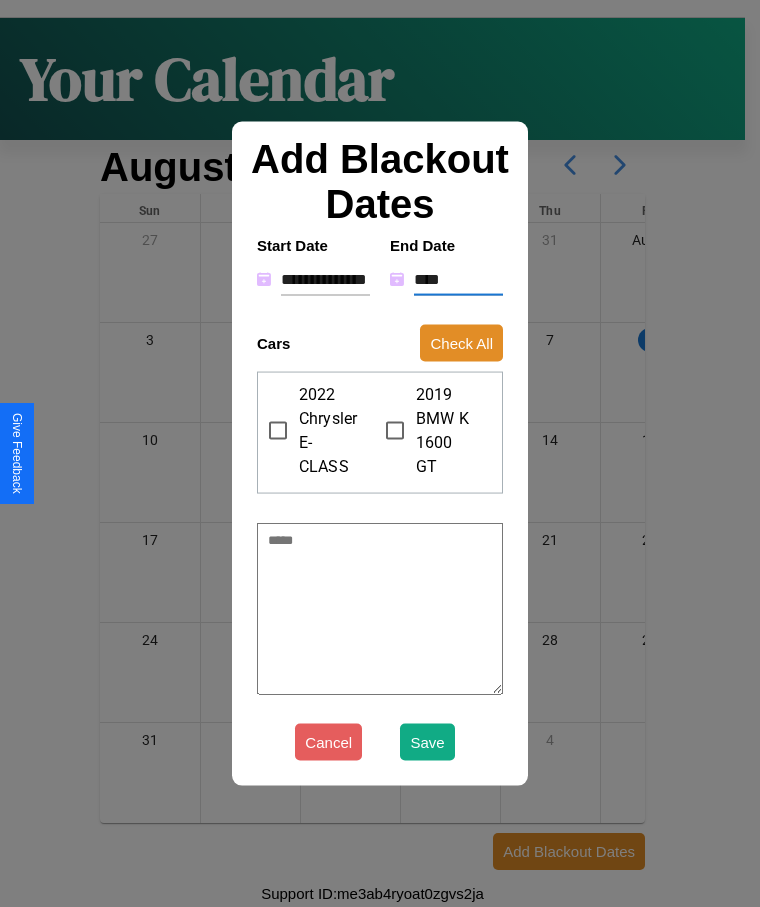 type on "*" 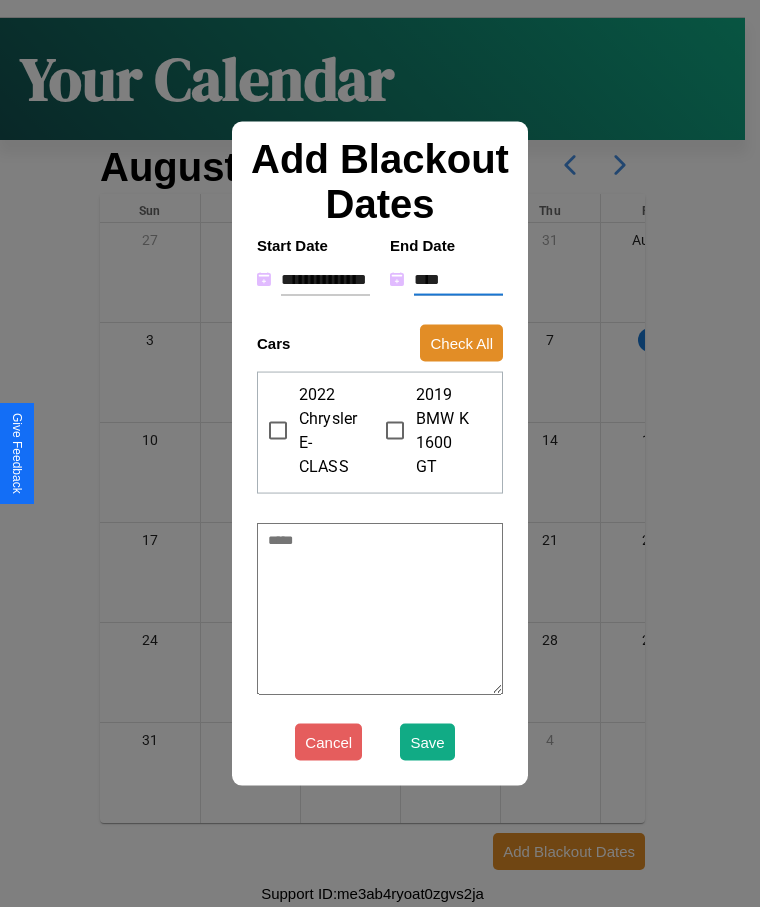 type on "*****" 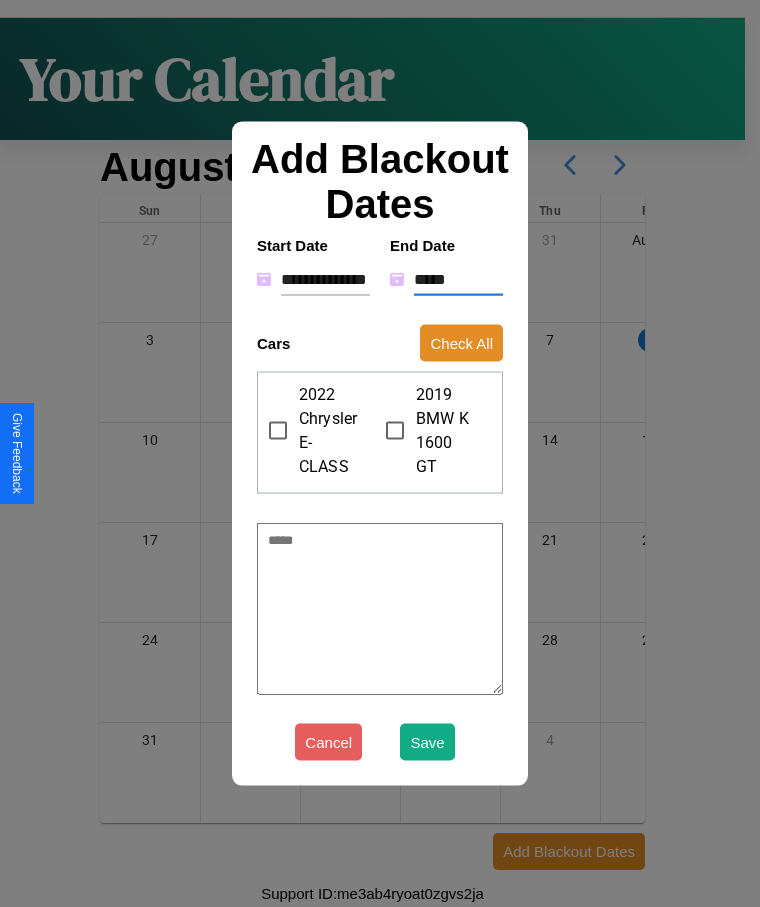 type on "*" 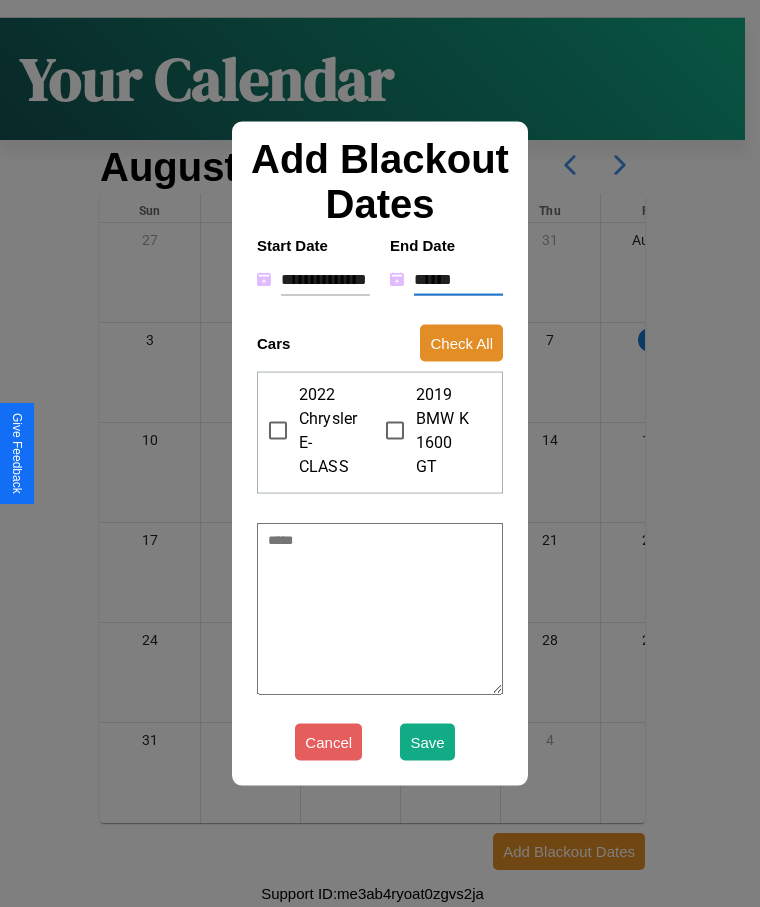 type on "*" 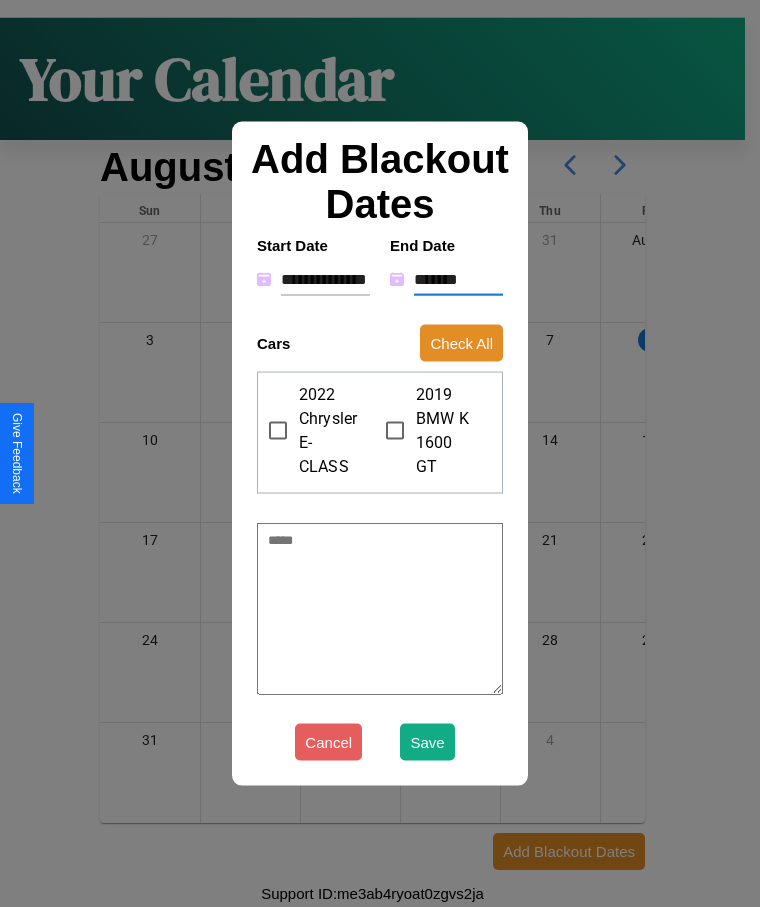 type on "*" 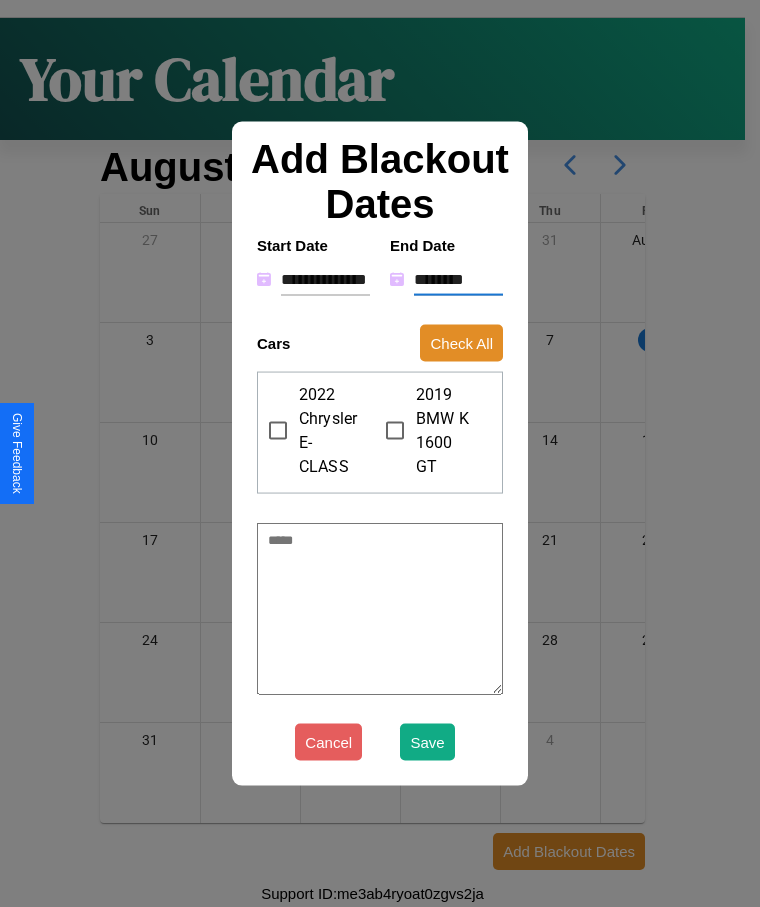 type on "*" 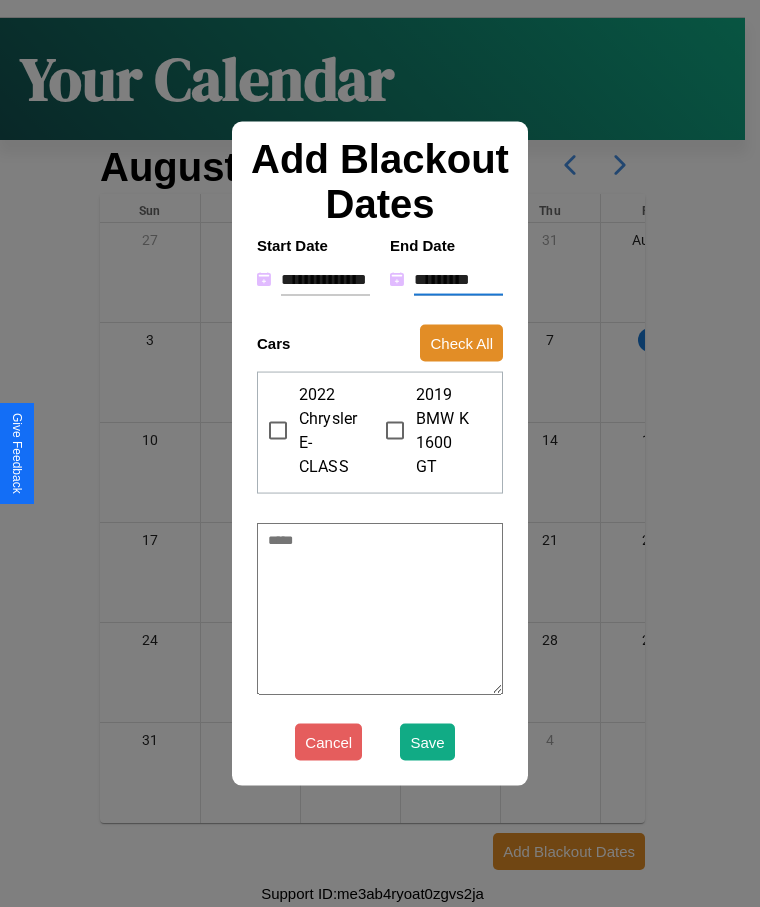 type on "*" 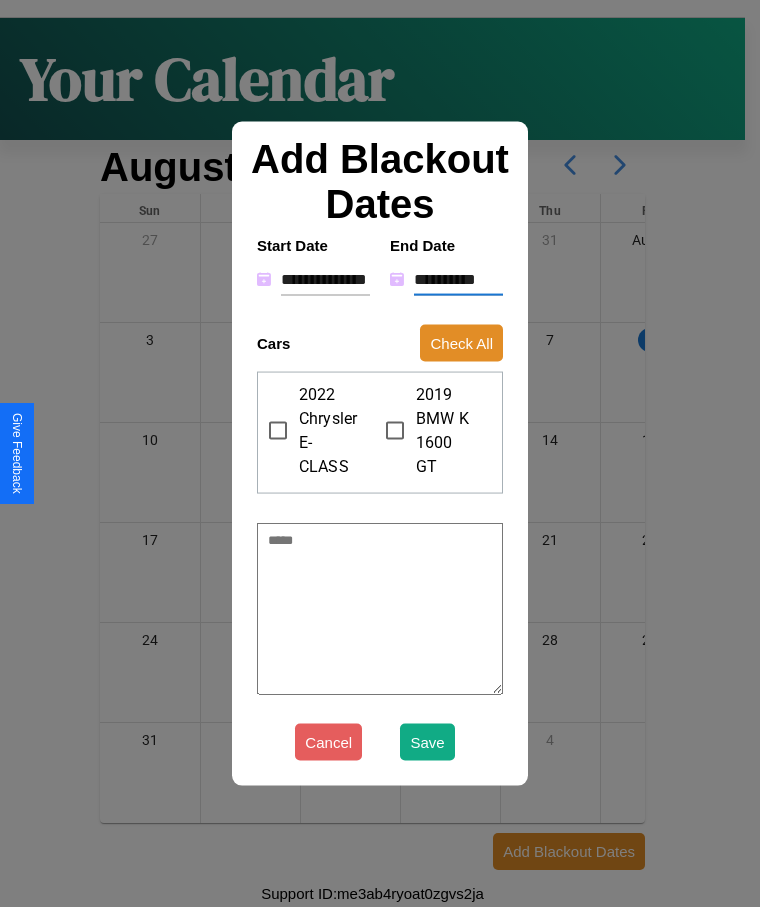 type on "*" 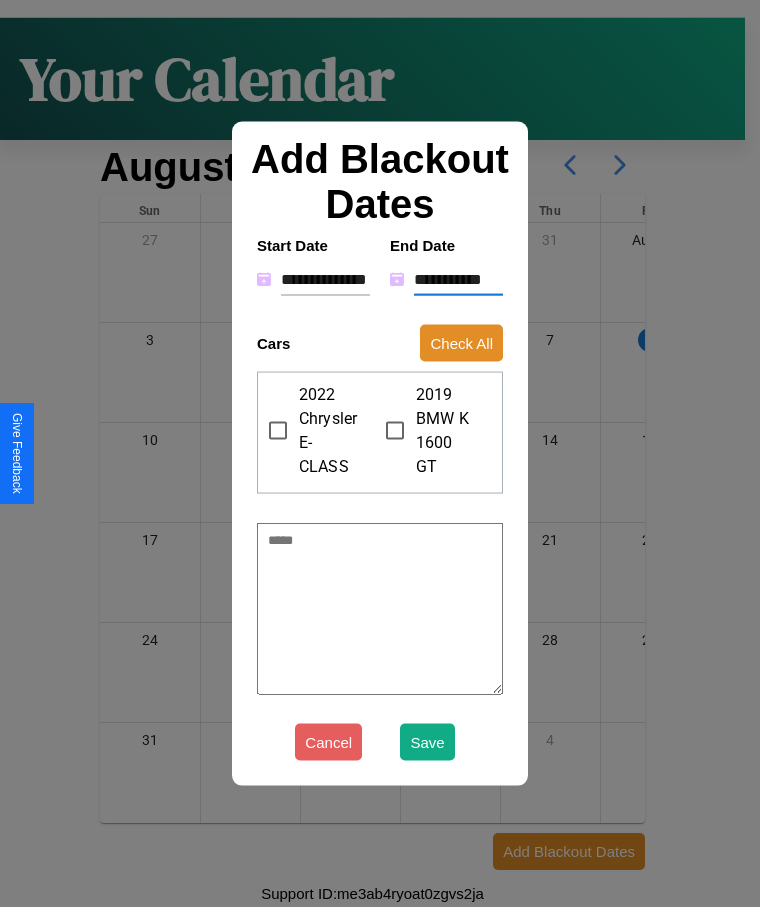 type on "*" 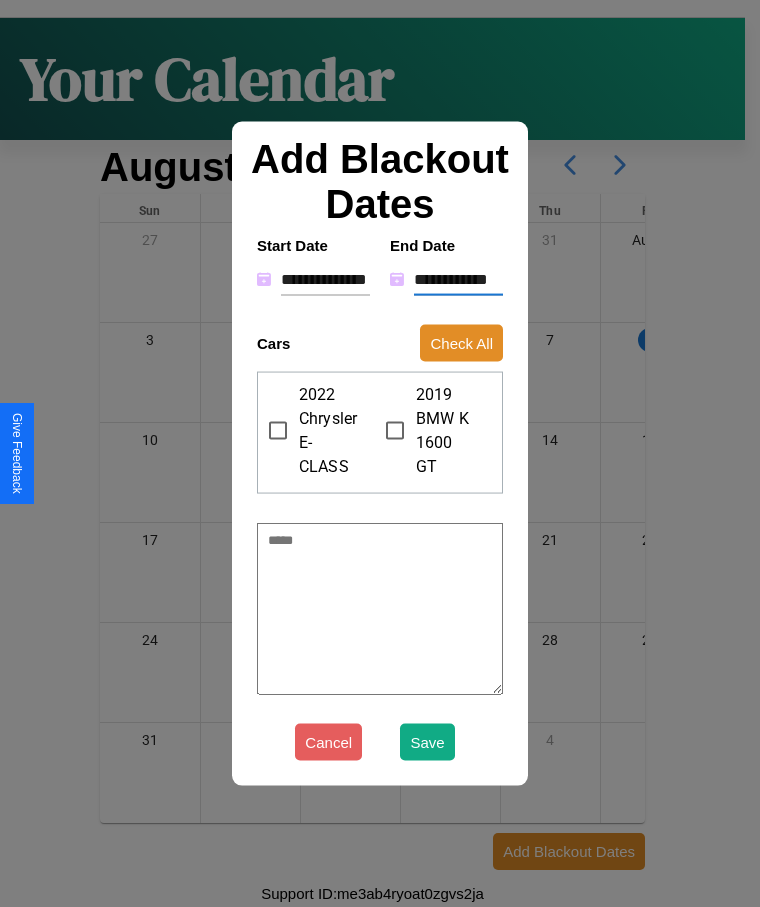 type on "*" 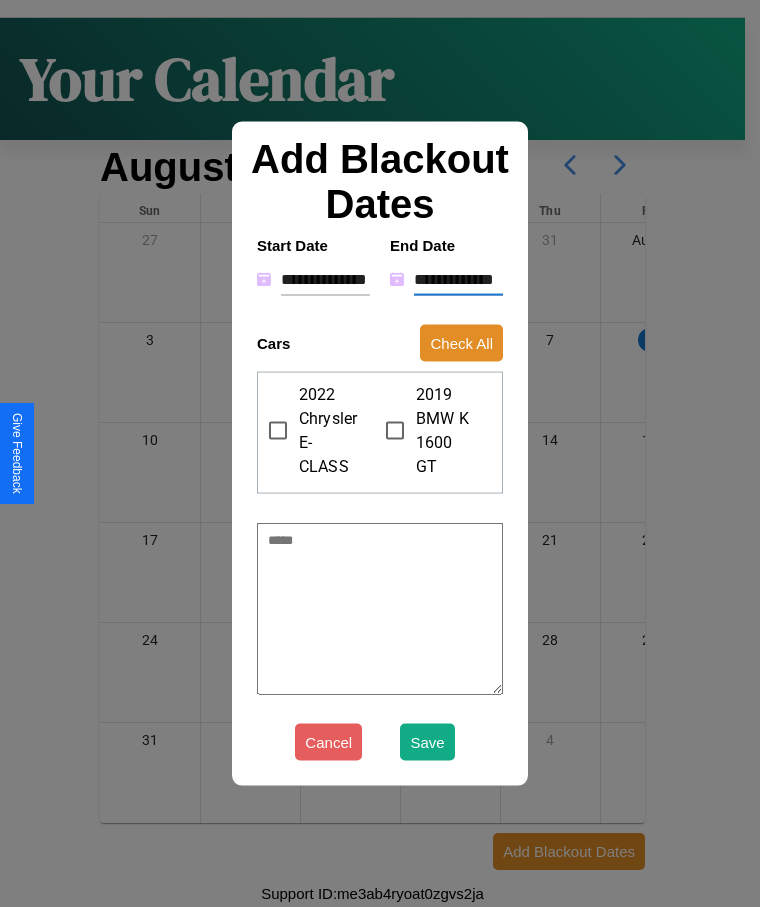 type on "*" 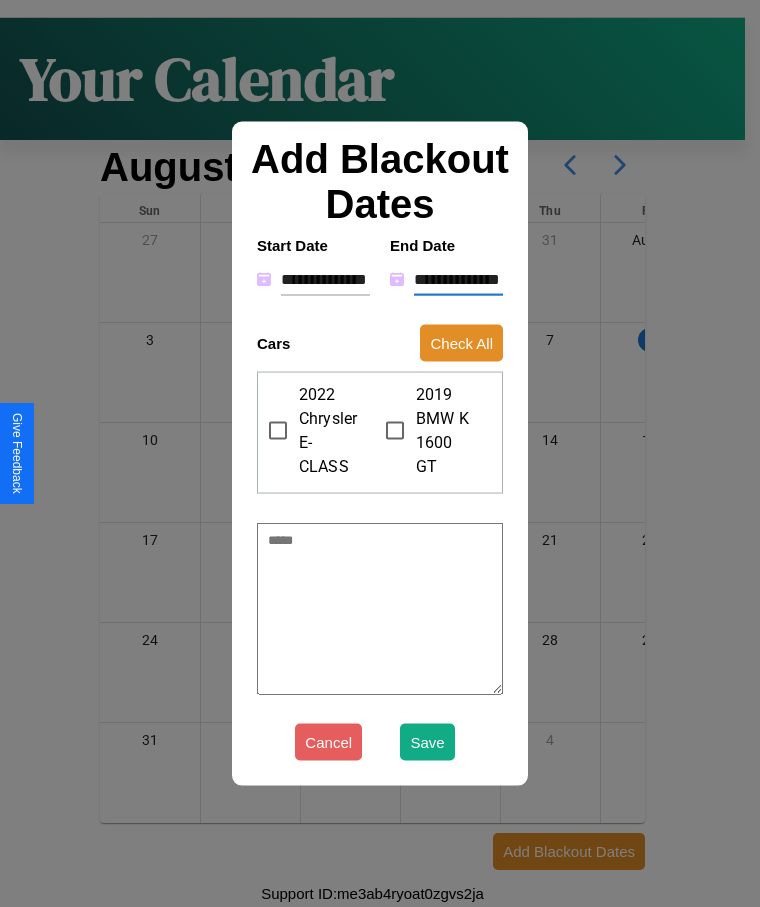 type on "*" 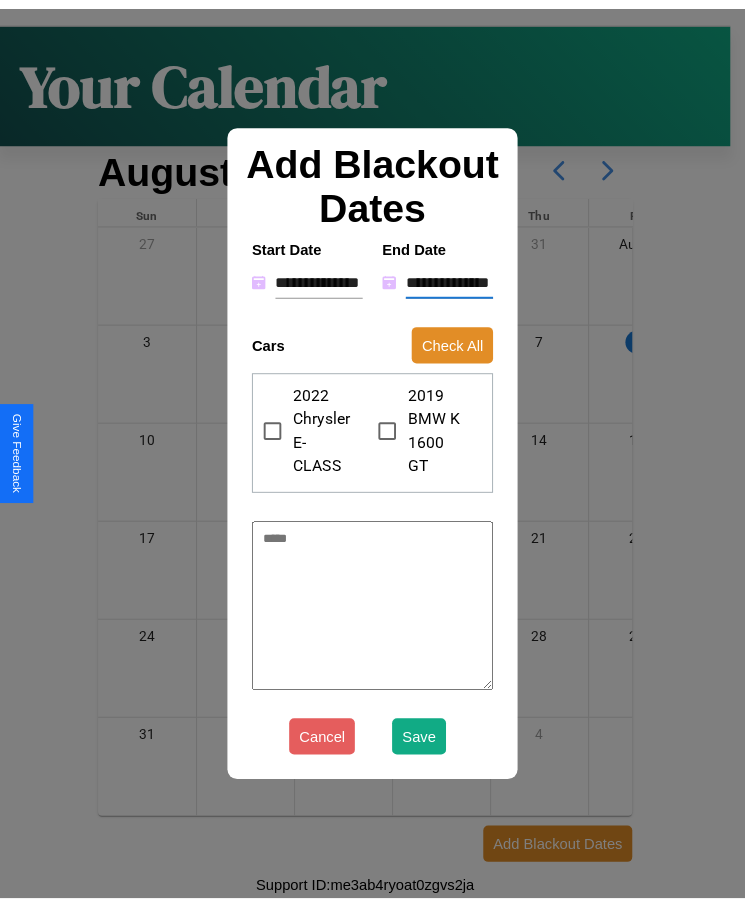 scroll, scrollTop: 18, scrollLeft: 0, axis: vertical 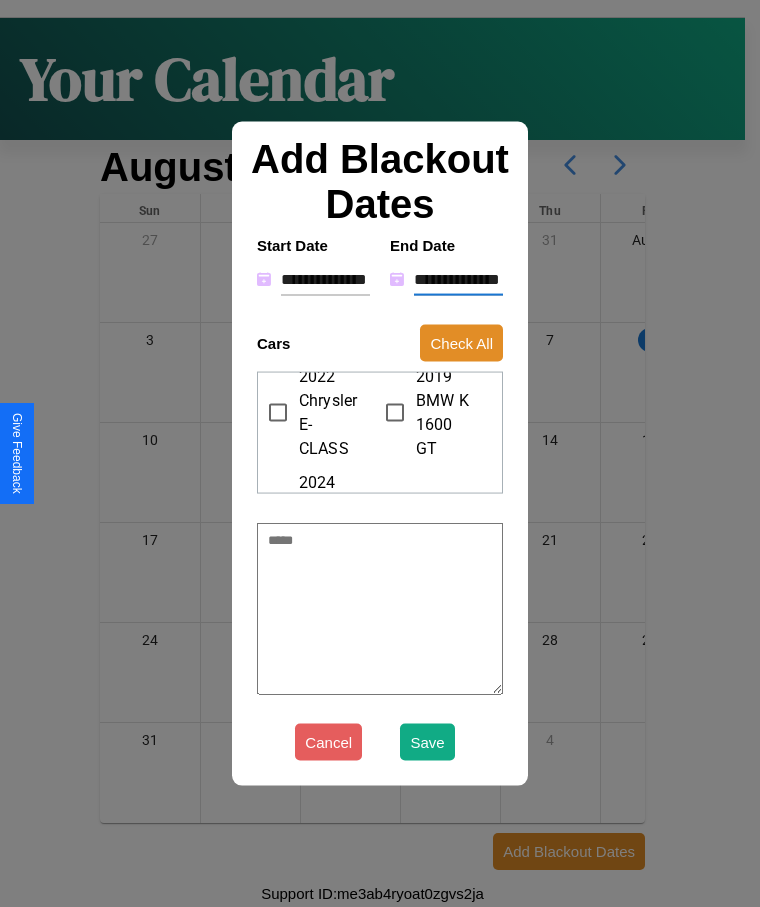 type on "**********" 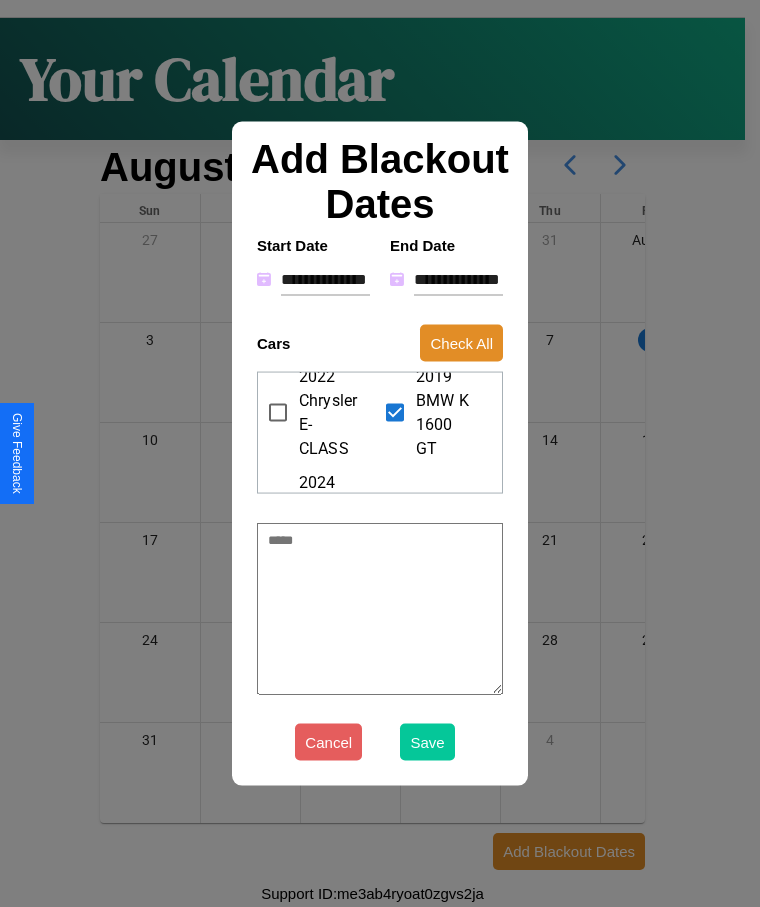 click on "Save" at bounding box center (427, 742) 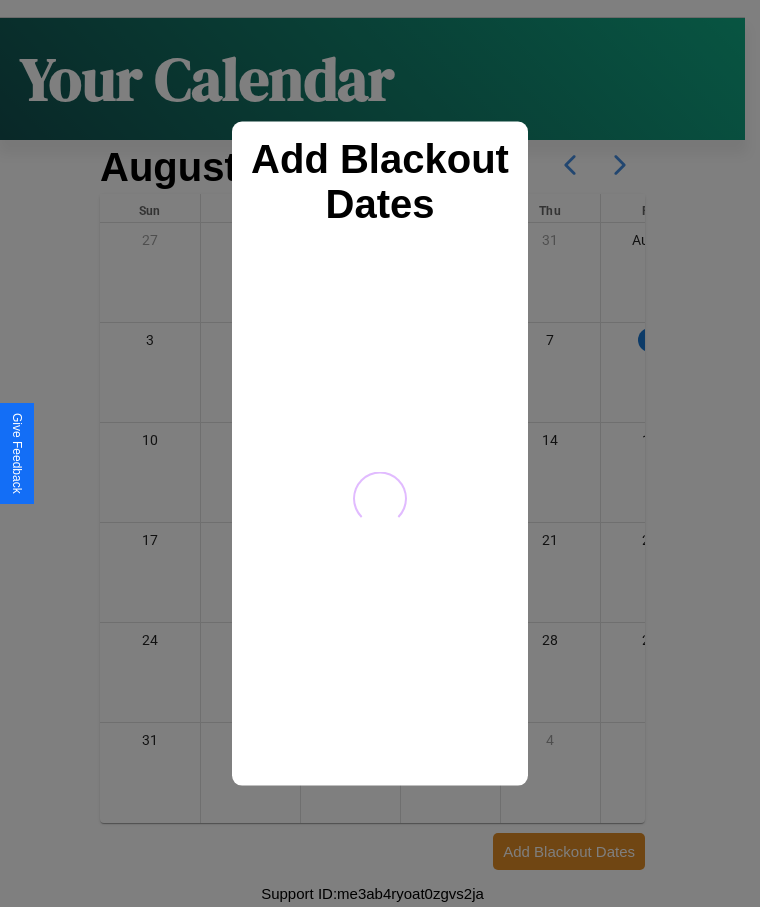 click at bounding box center (380, 453) 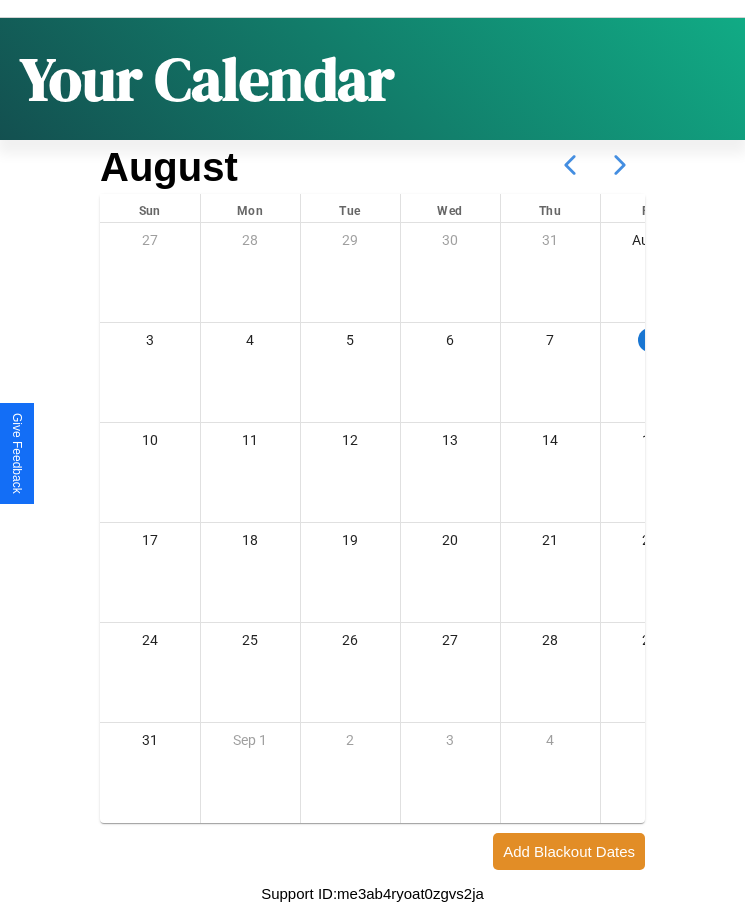 click 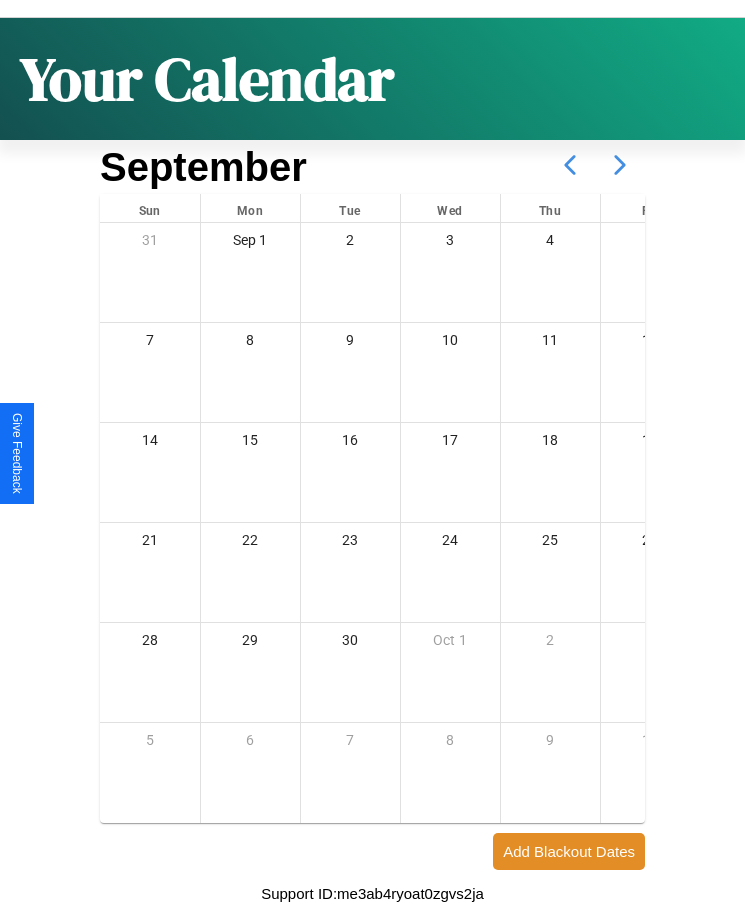 scroll, scrollTop: 0, scrollLeft: 0, axis: both 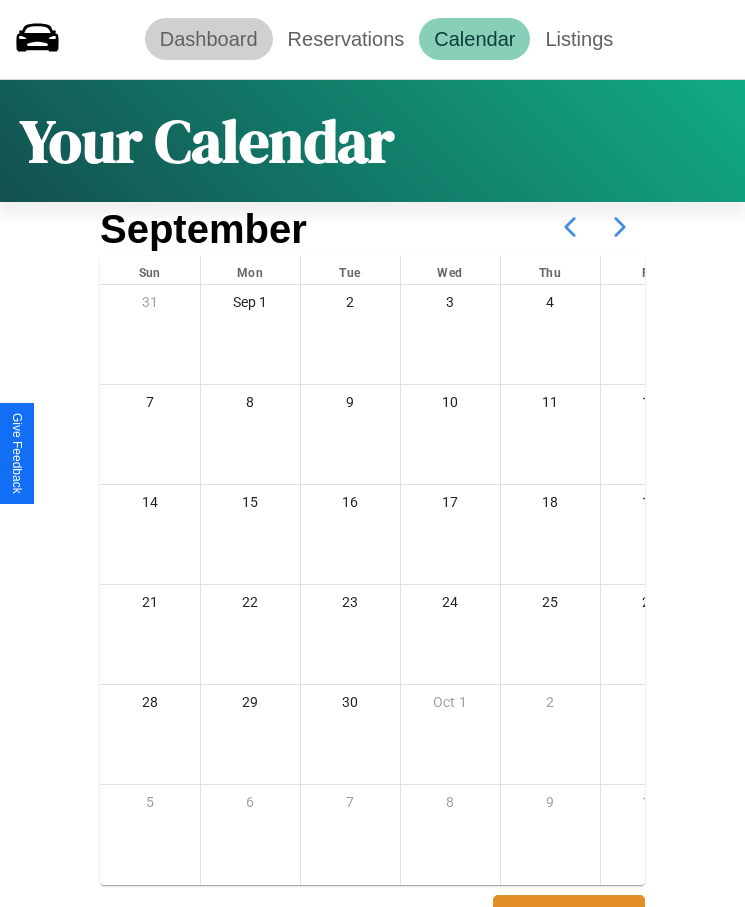 click on "Dashboard" at bounding box center [209, 39] 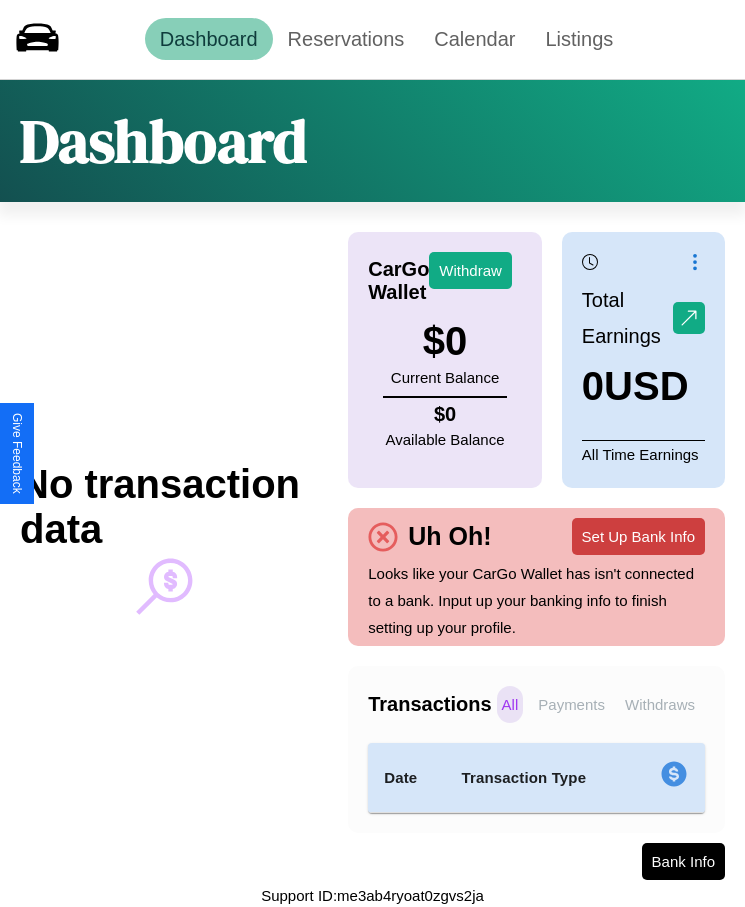 click on "Set Up Bank Info" at bounding box center [638, 536] 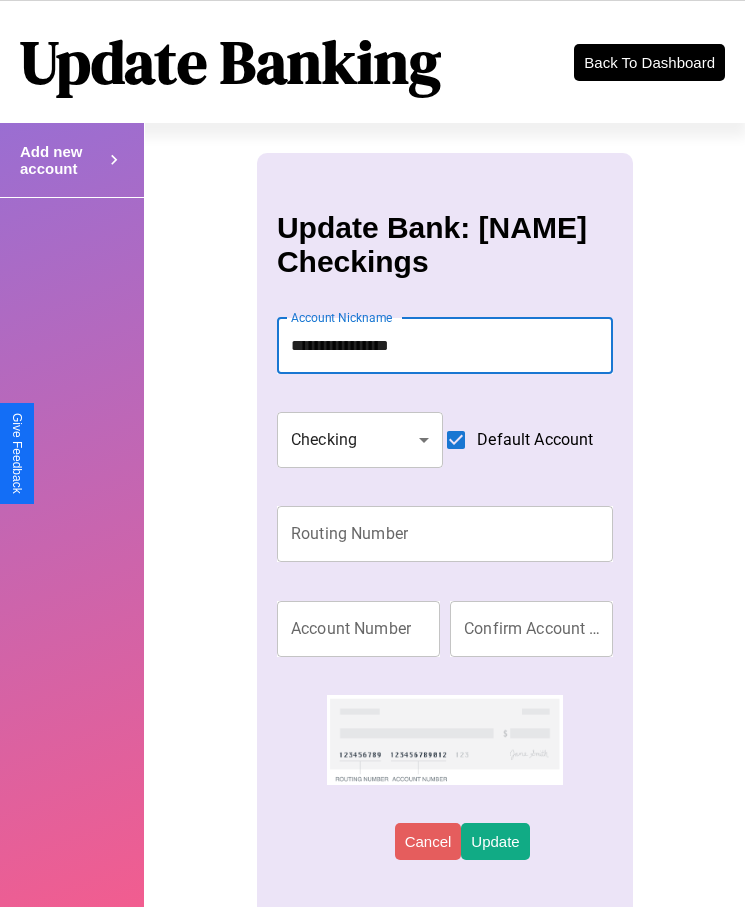 type on "**********" 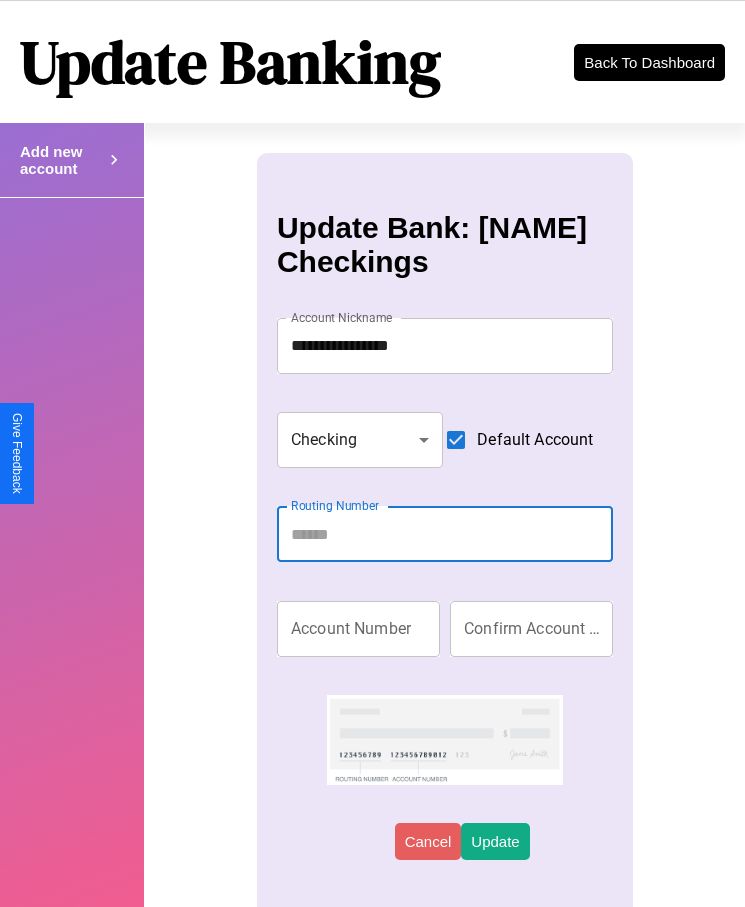 click on "Routing Number" at bounding box center (445, 534) 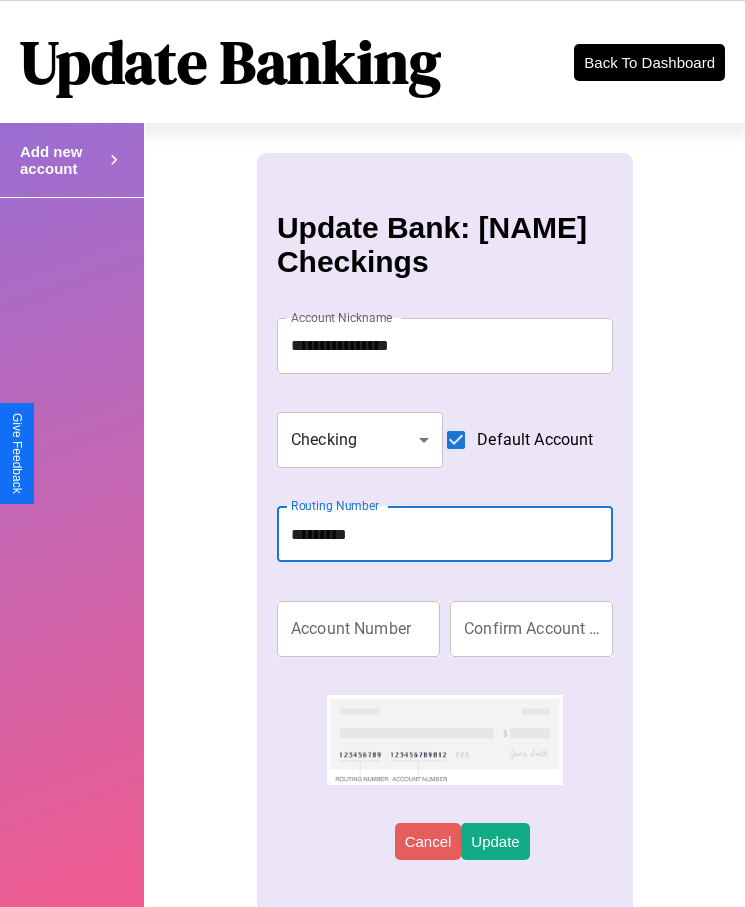 type on "*********" 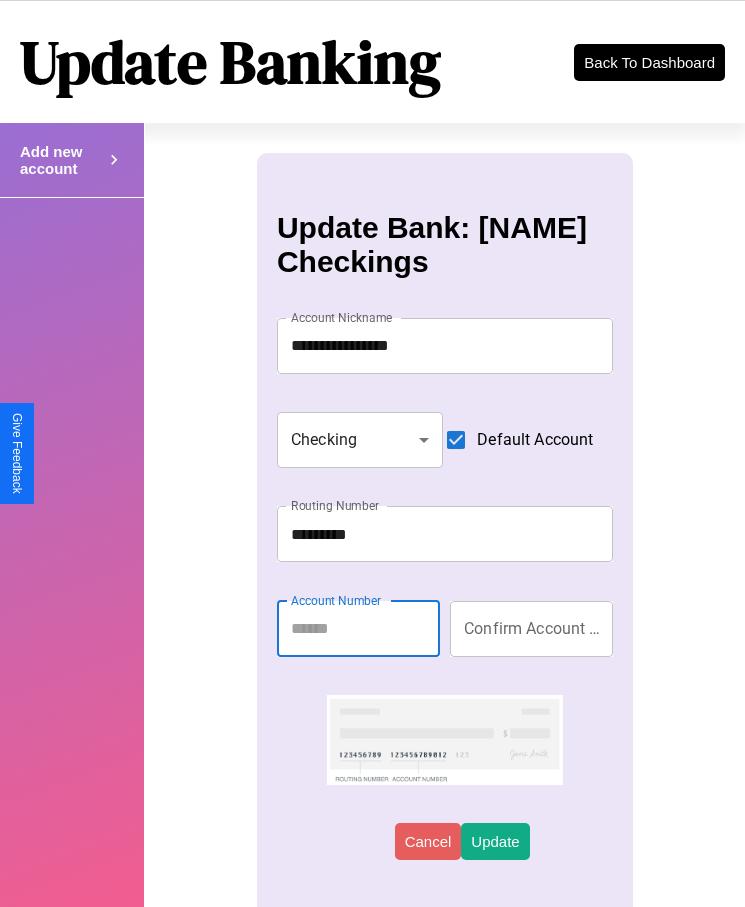click on "Account Number" at bounding box center [358, 629] 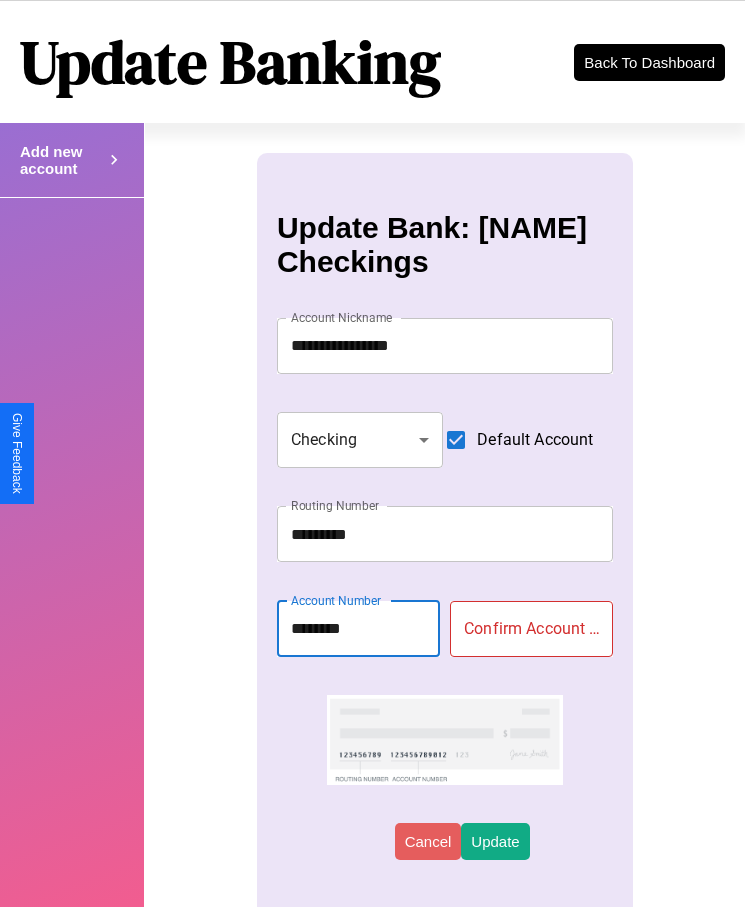 type on "********" 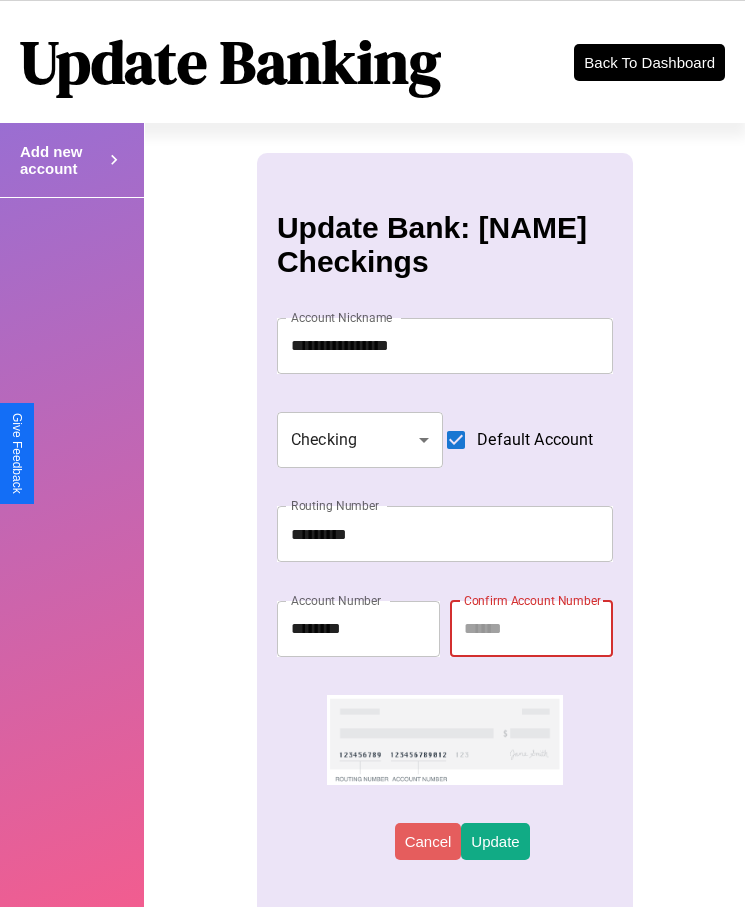 click on "Confirm Account Number" at bounding box center (531, 629) 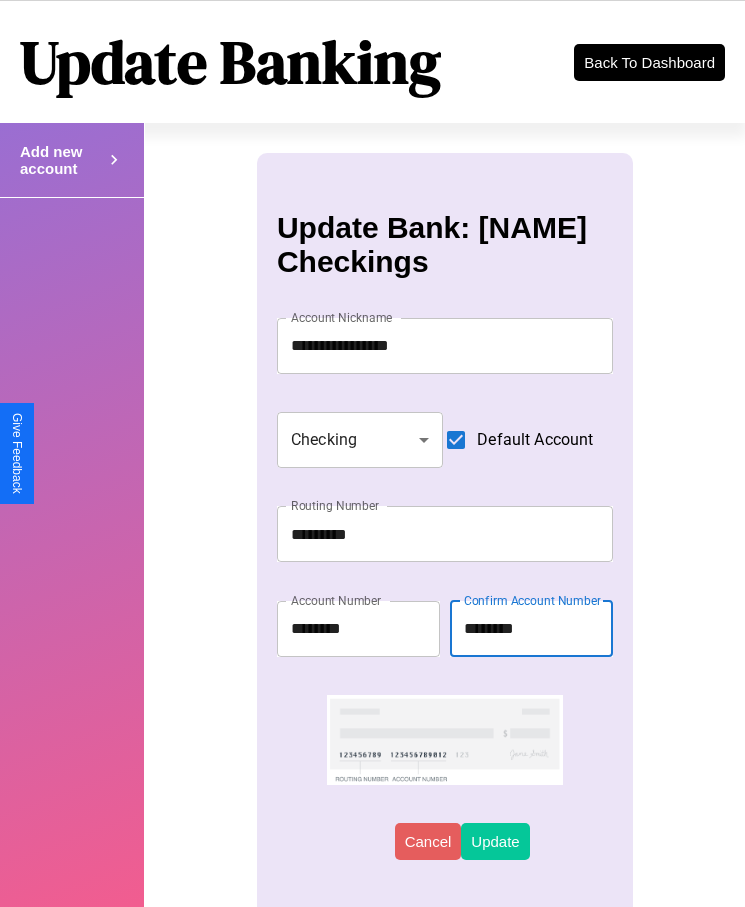 type on "********" 